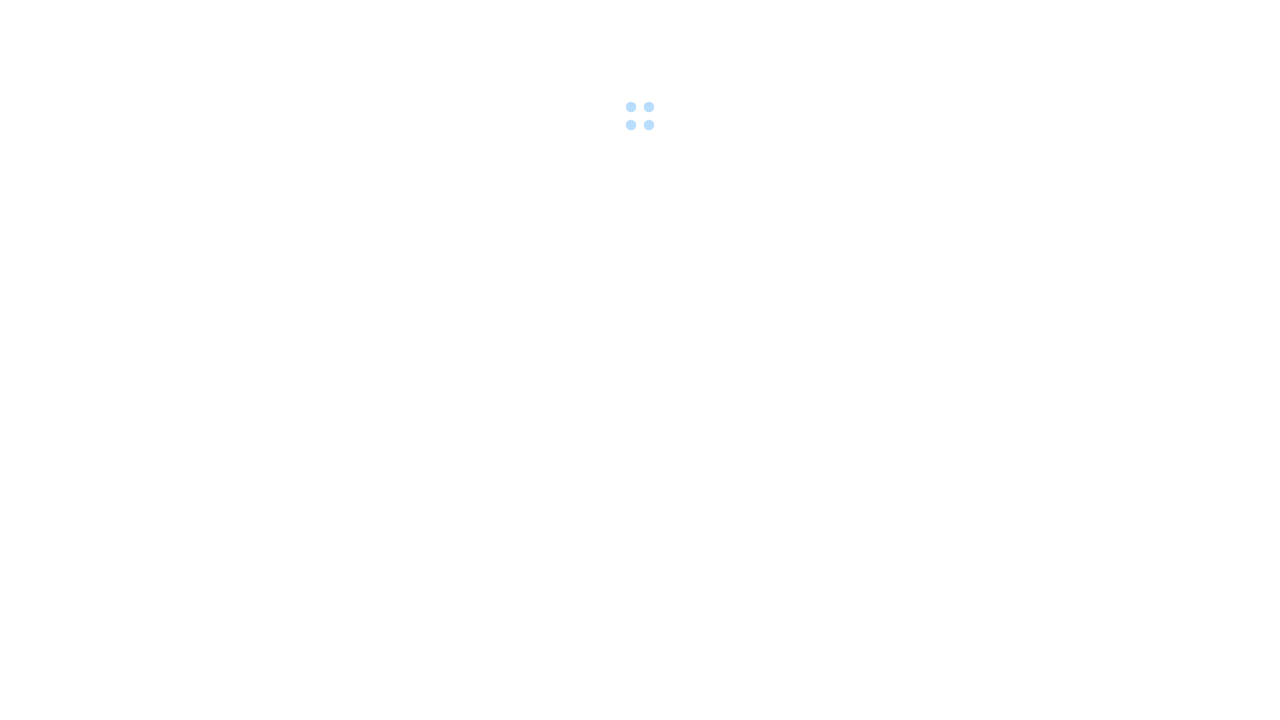 scroll, scrollTop: 0, scrollLeft: 0, axis: both 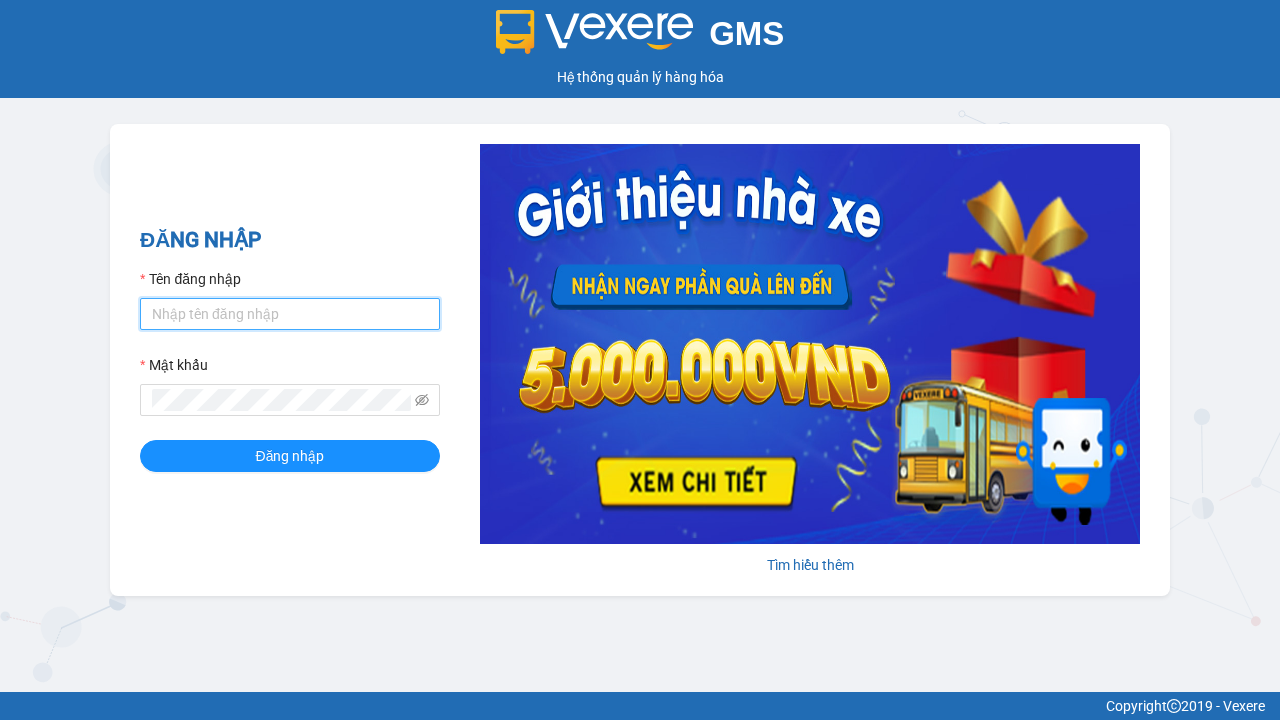 click on "Tên đăng nhập" at bounding box center (290, 314) 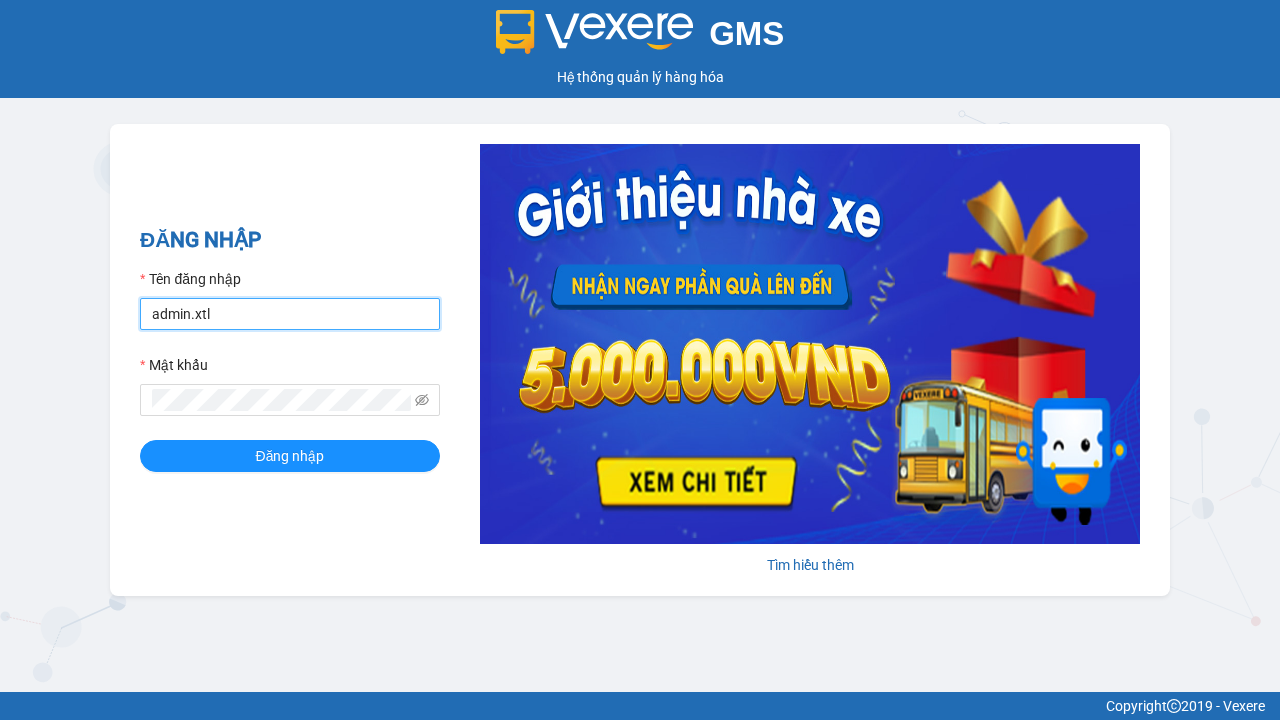 type on "admin.xtl" 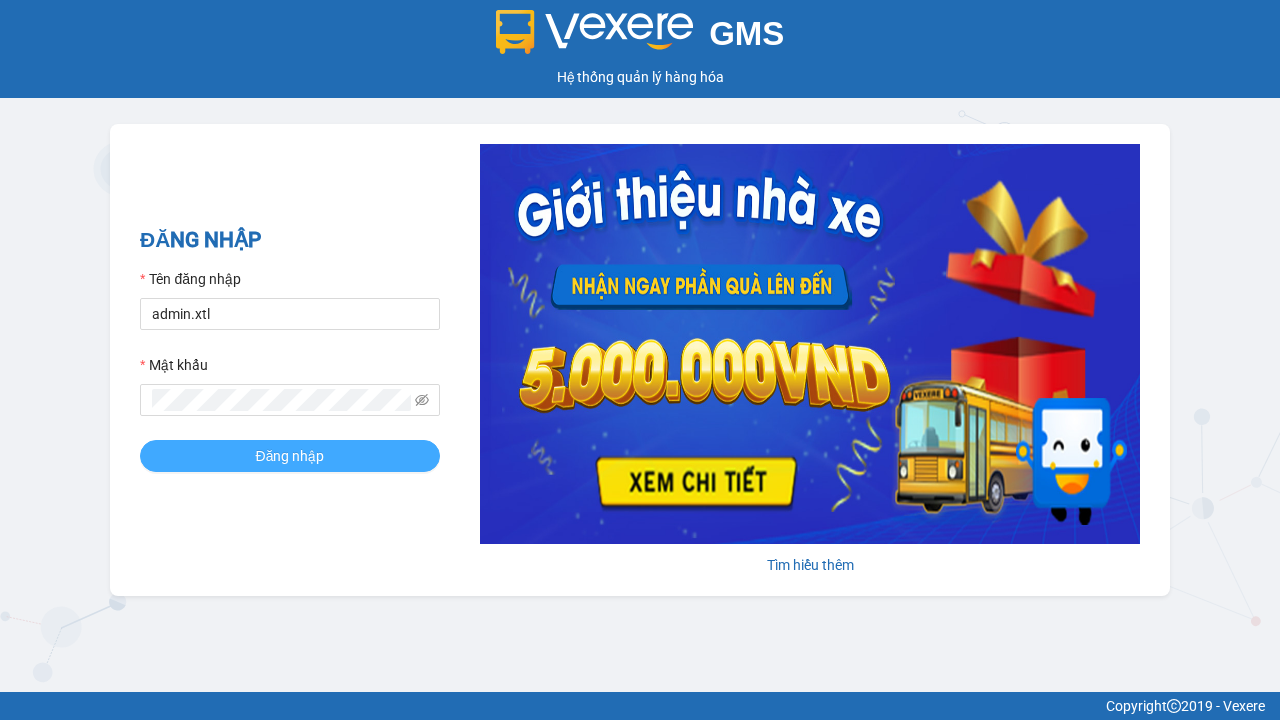 click on "Đăng nhập" at bounding box center (290, 456) 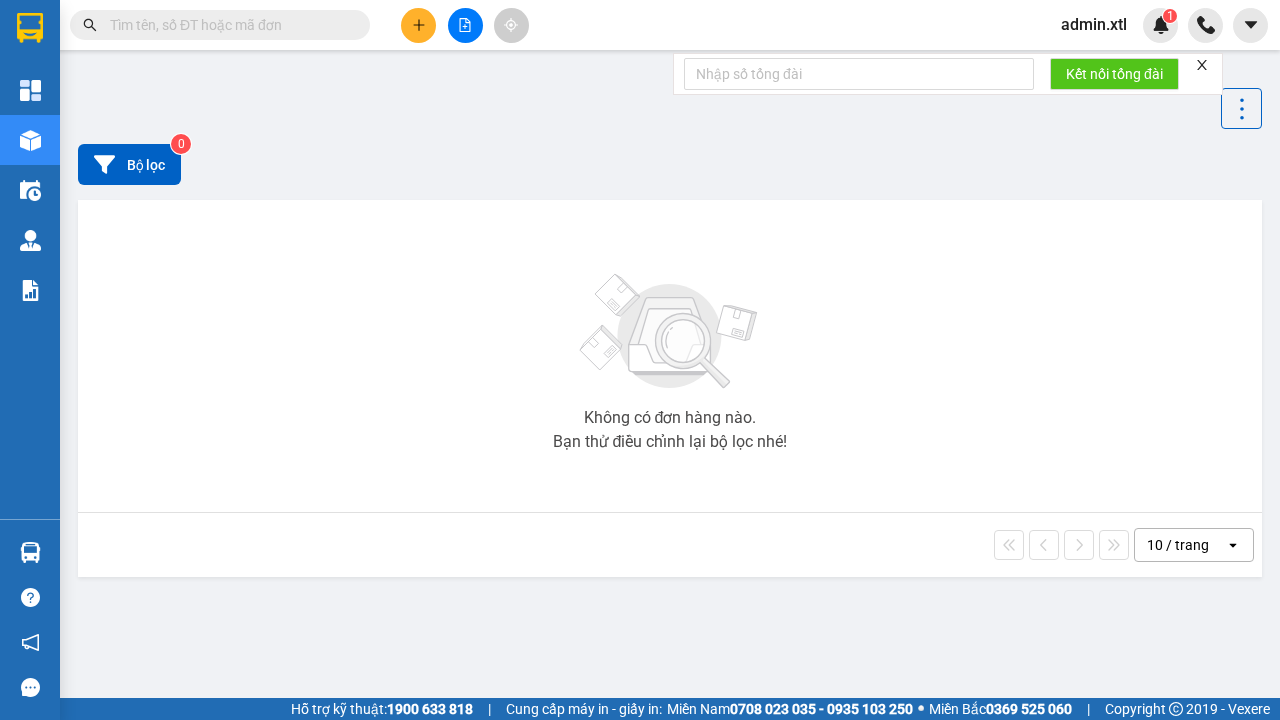 click 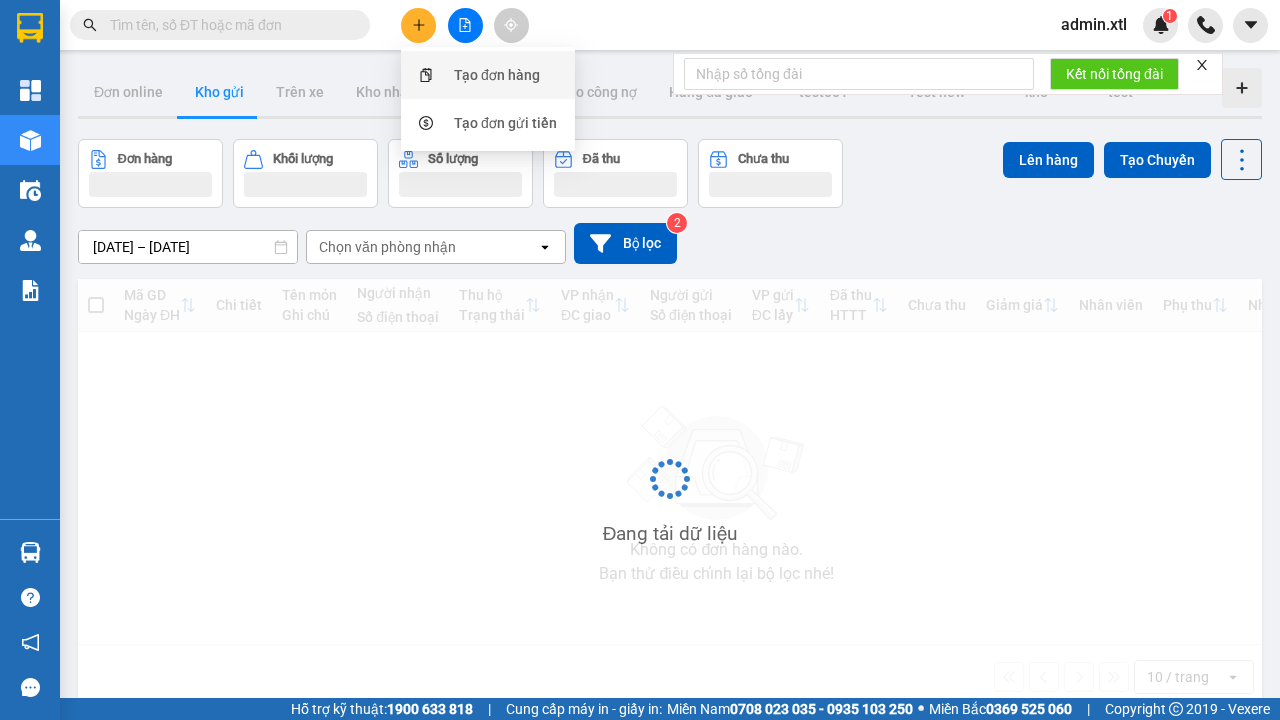 click on "Tạo đơn hàng" at bounding box center (497, 75) 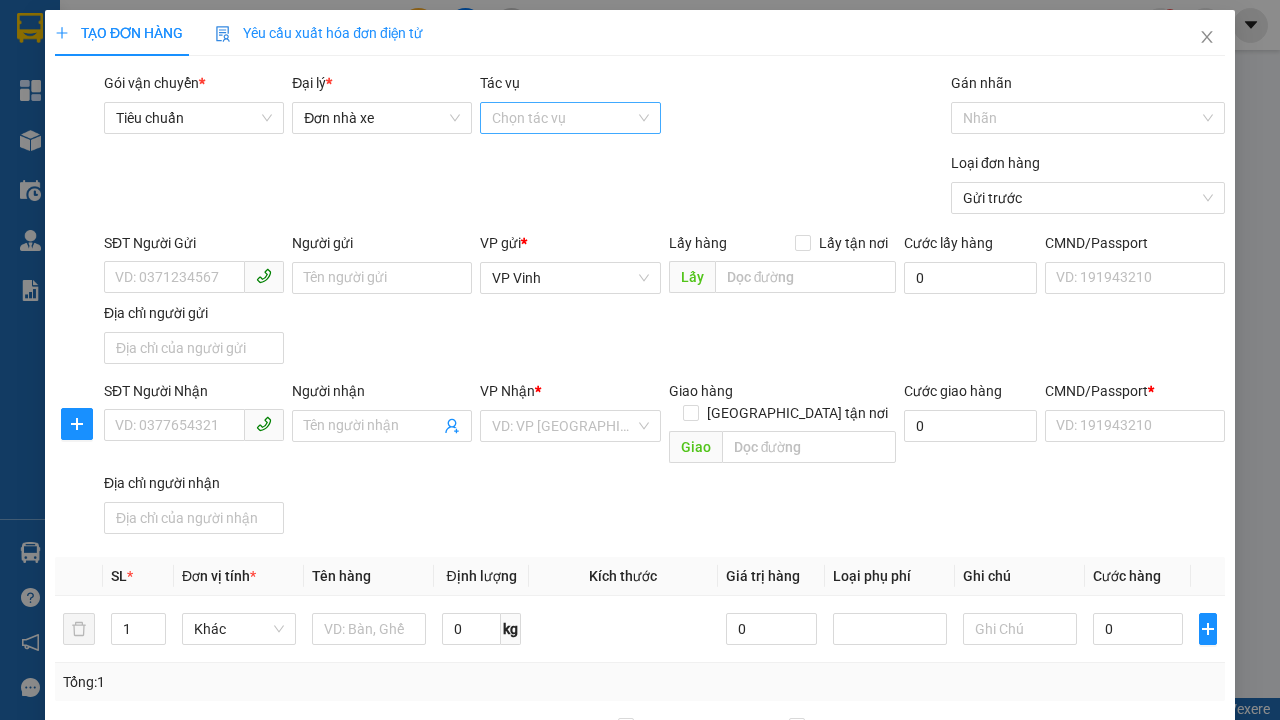 click on "Tác vụ" at bounding box center (563, 118) 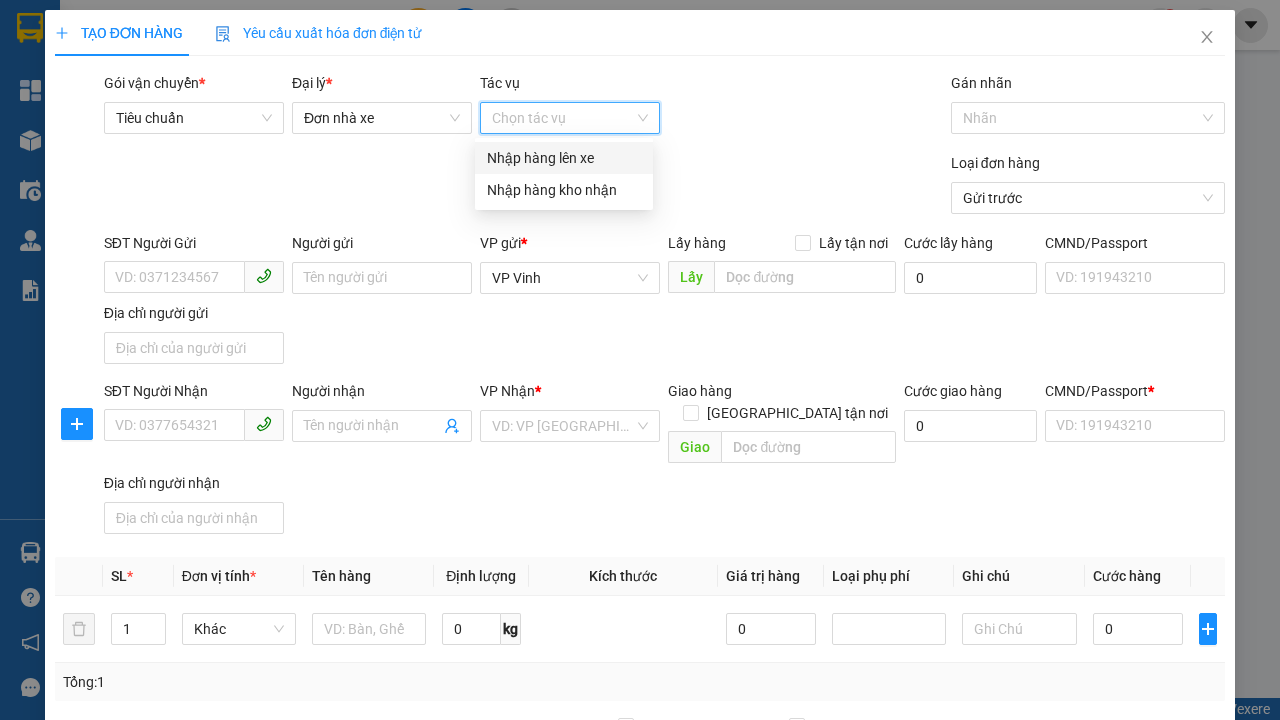 click on "Nhập hàng lên xe" at bounding box center [564, 158] 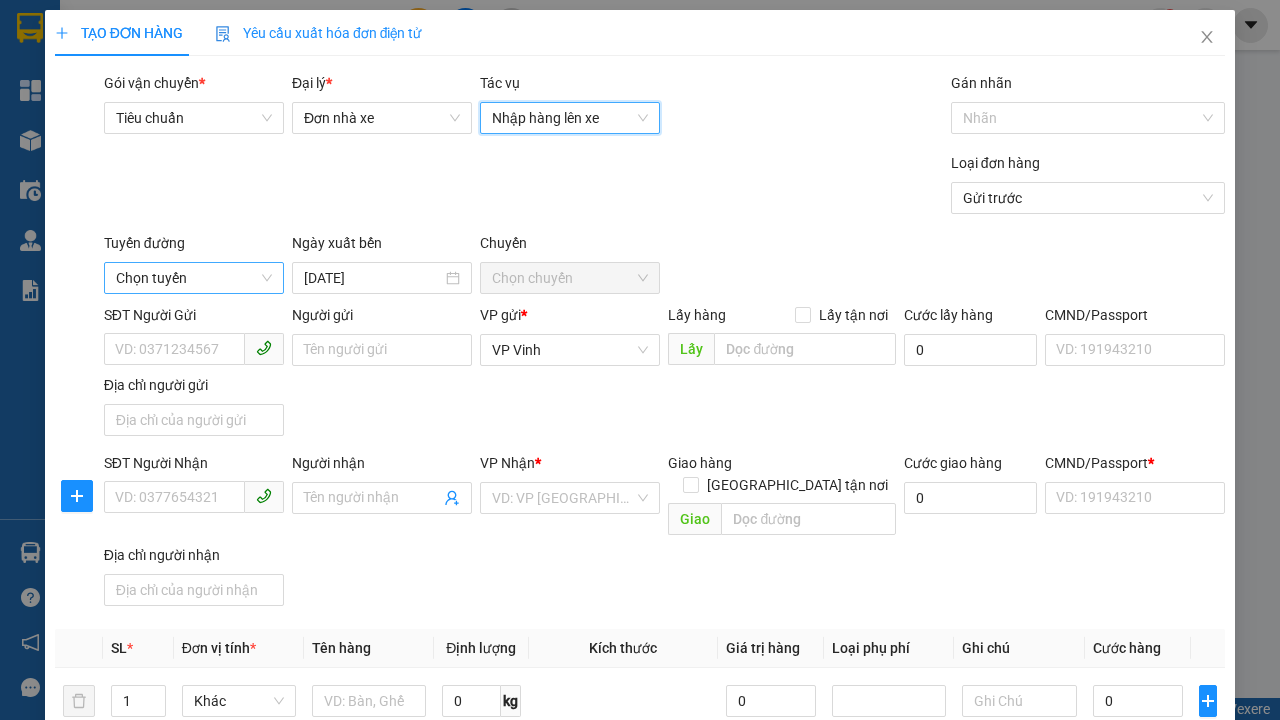 click on "Chọn tuyến" at bounding box center [194, 278] 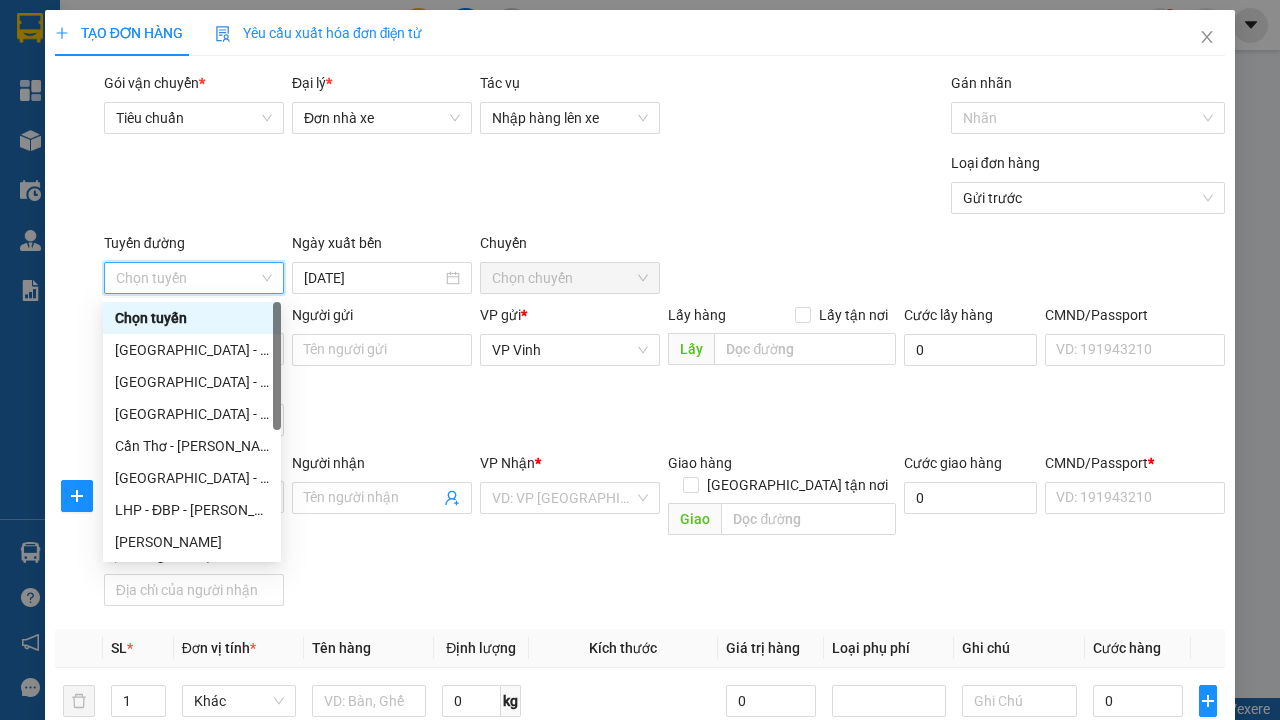click on "[PERSON_NAME]" at bounding box center [192, 542] 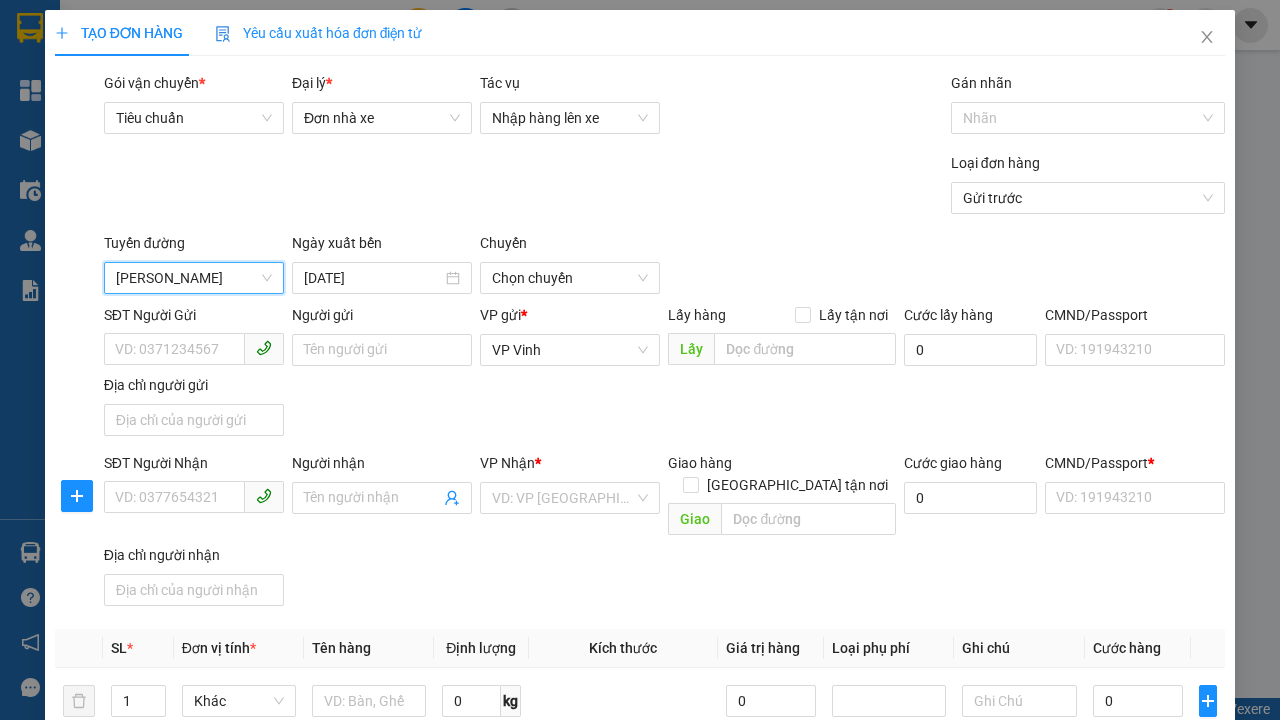 scroll, scrollTop: 152, scrollLeft: 0, axis: vertical 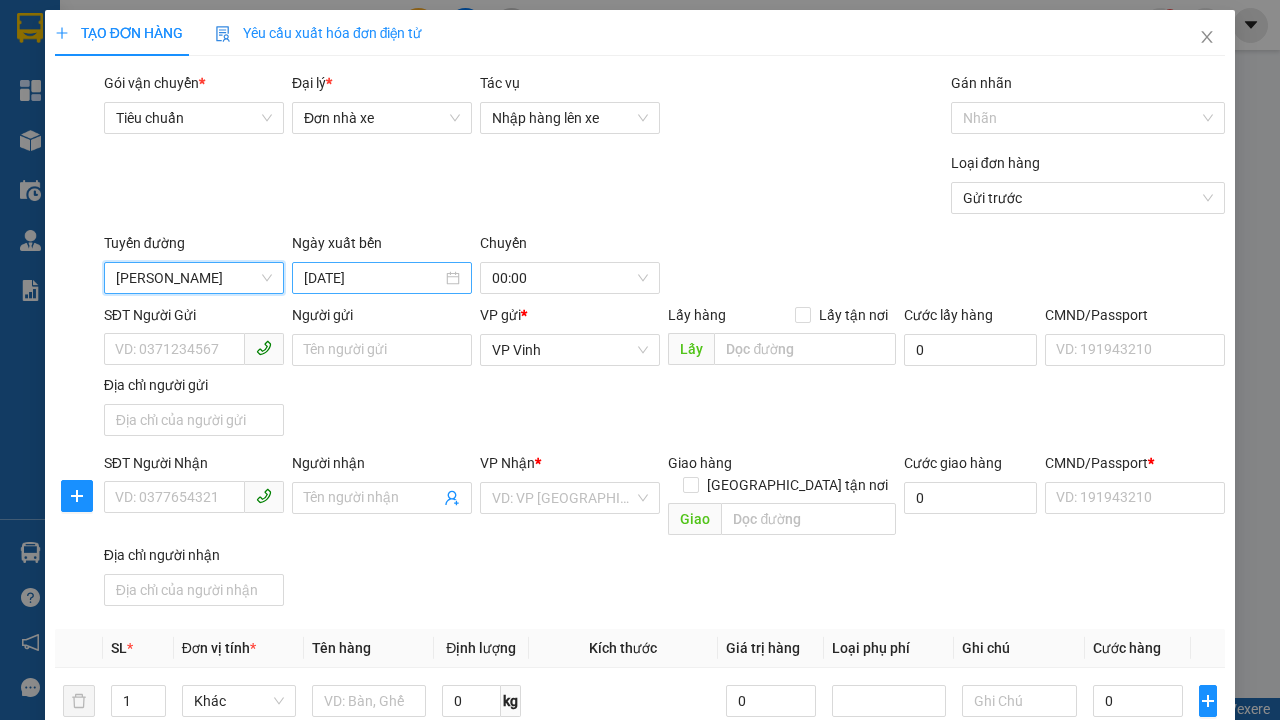 click on "[DATE]" at bounding box center [373, 278] 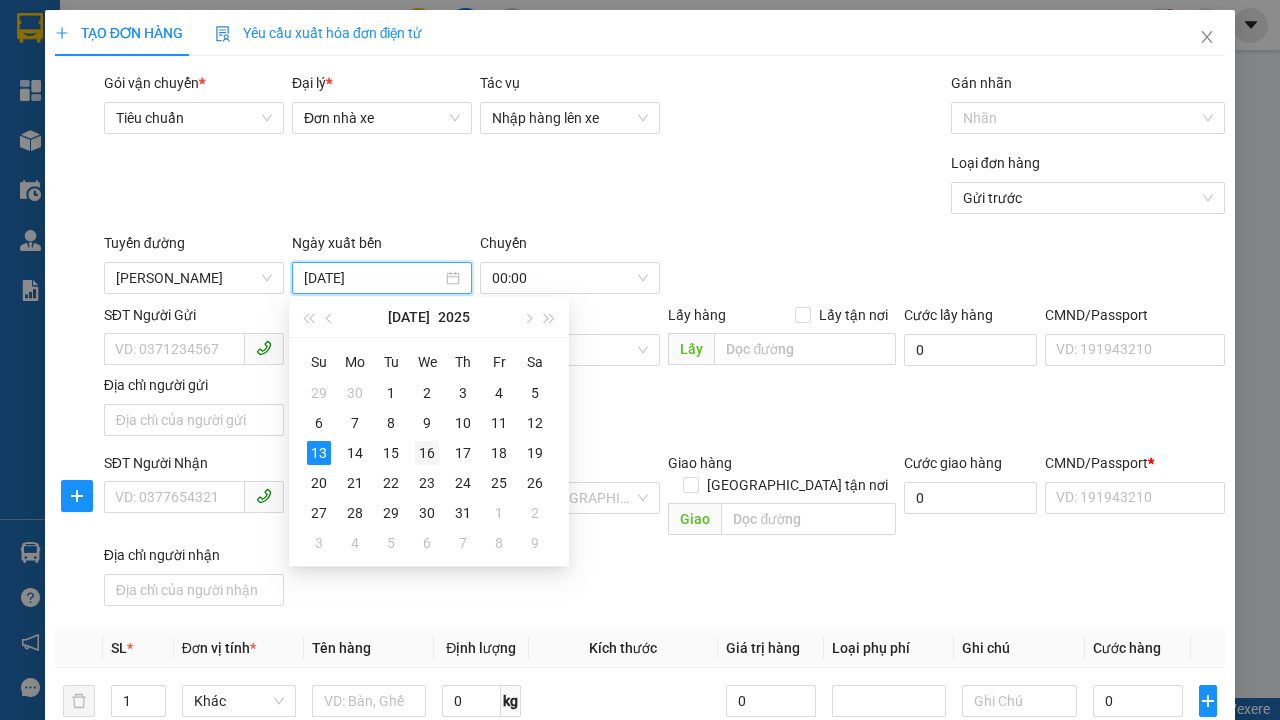 click on "16" at bounding box center [427, 453] 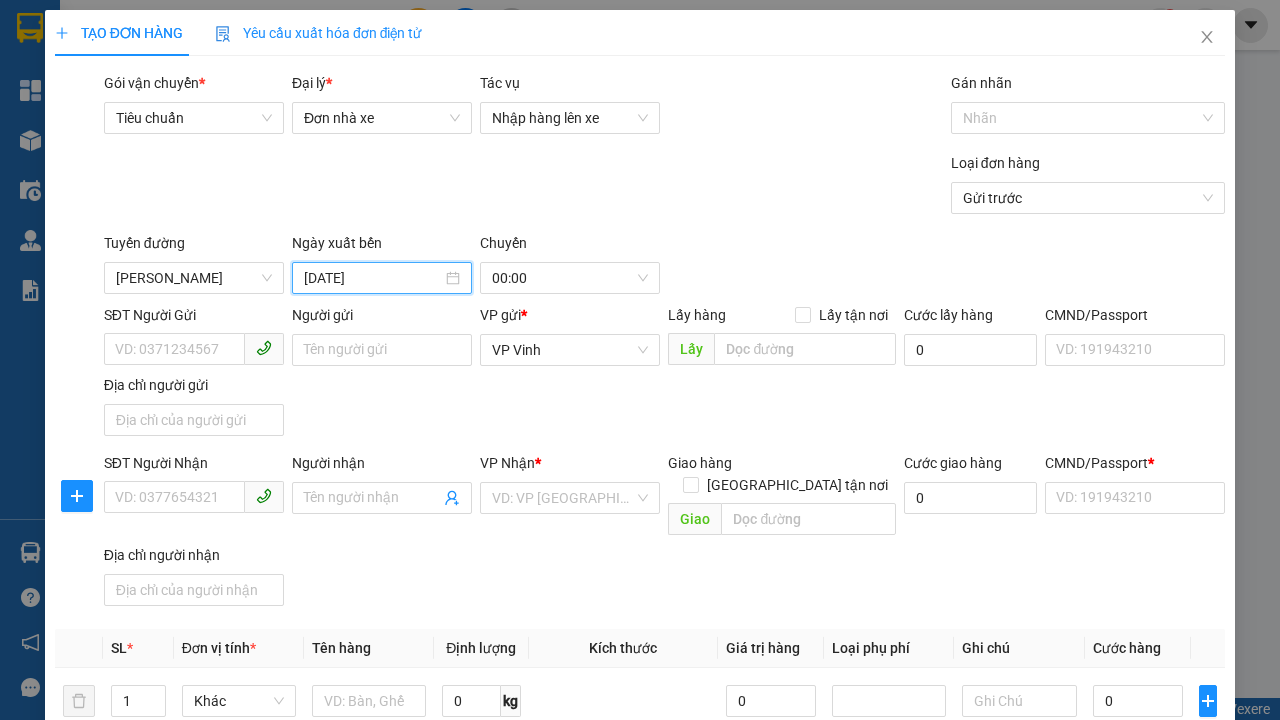 type on "[DATE]" 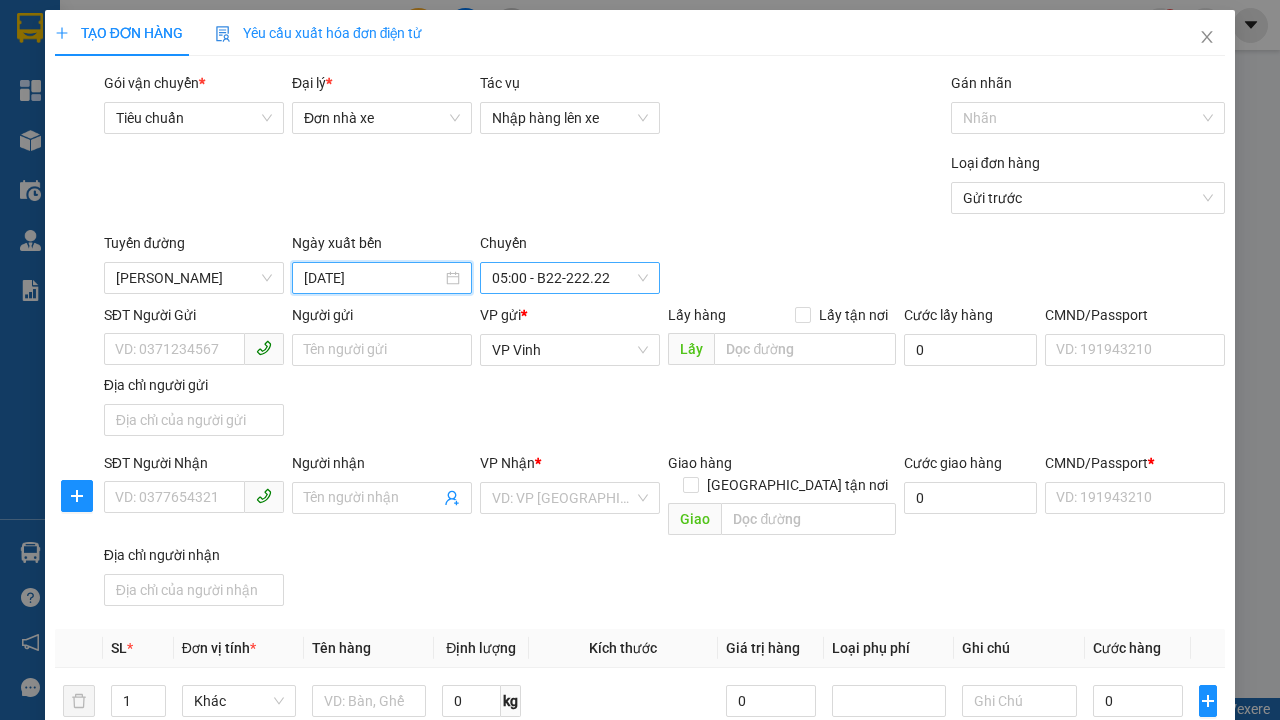 click on "05:00     - B22-222.22" at bounding box center [570, 278] 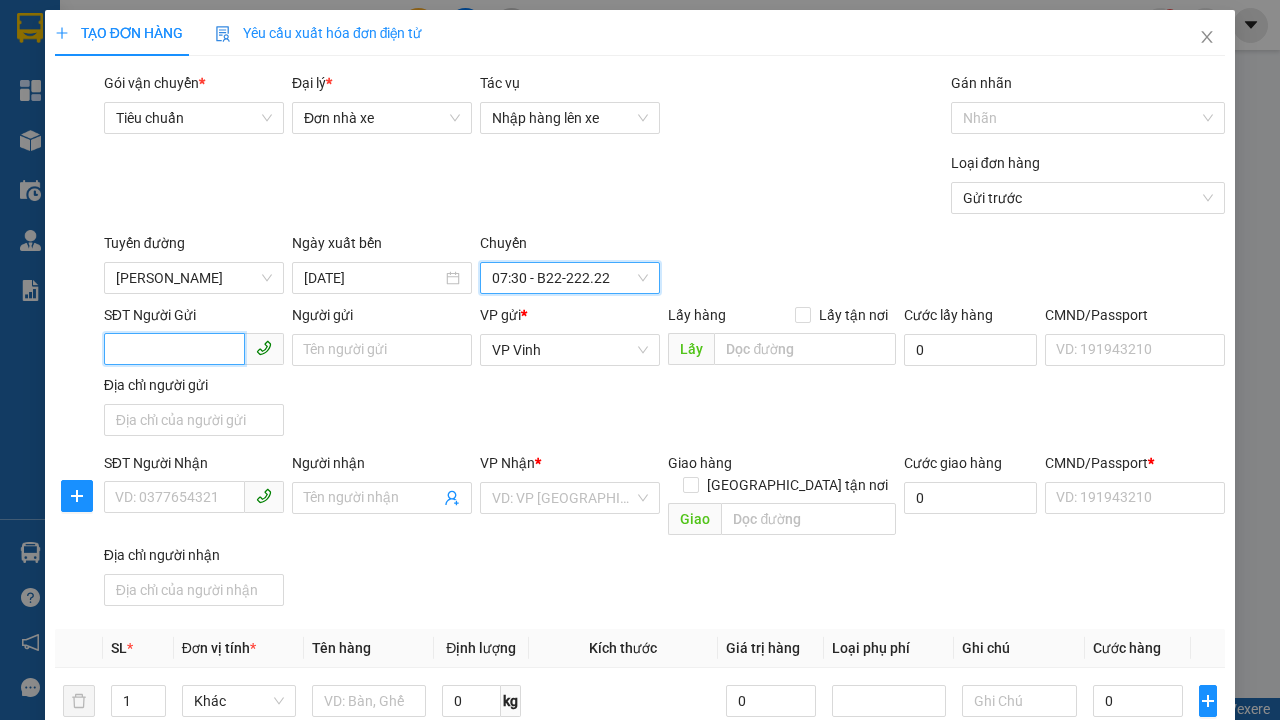 click on "SĐT Người Gửi" at bounding box center (174, 349) 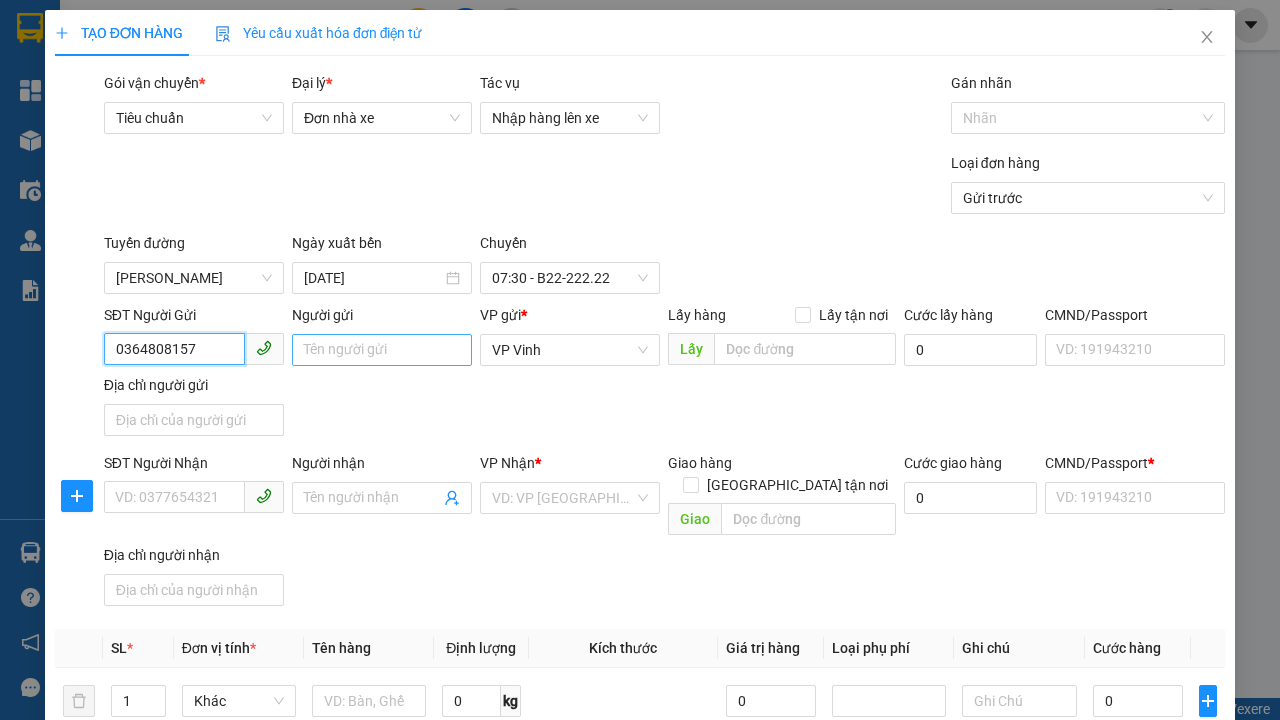 type on "0364808157" 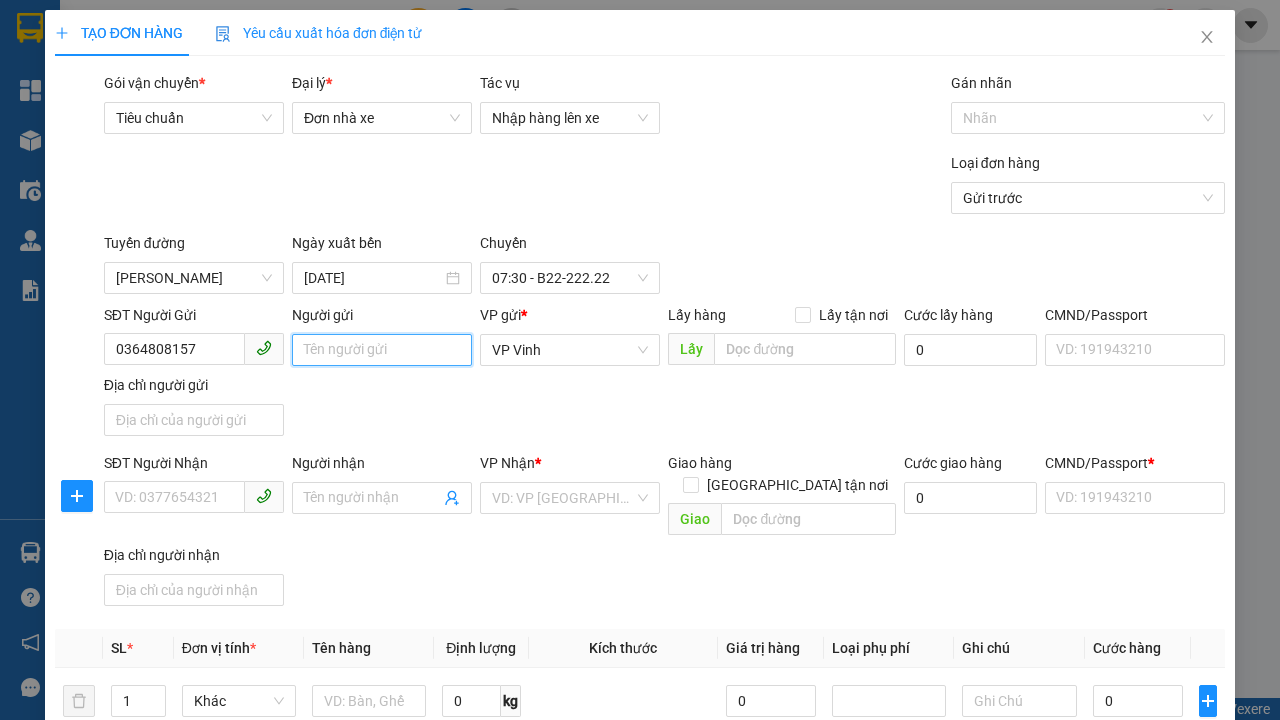 click on "Người gửi" at bounding box center [382, 350] 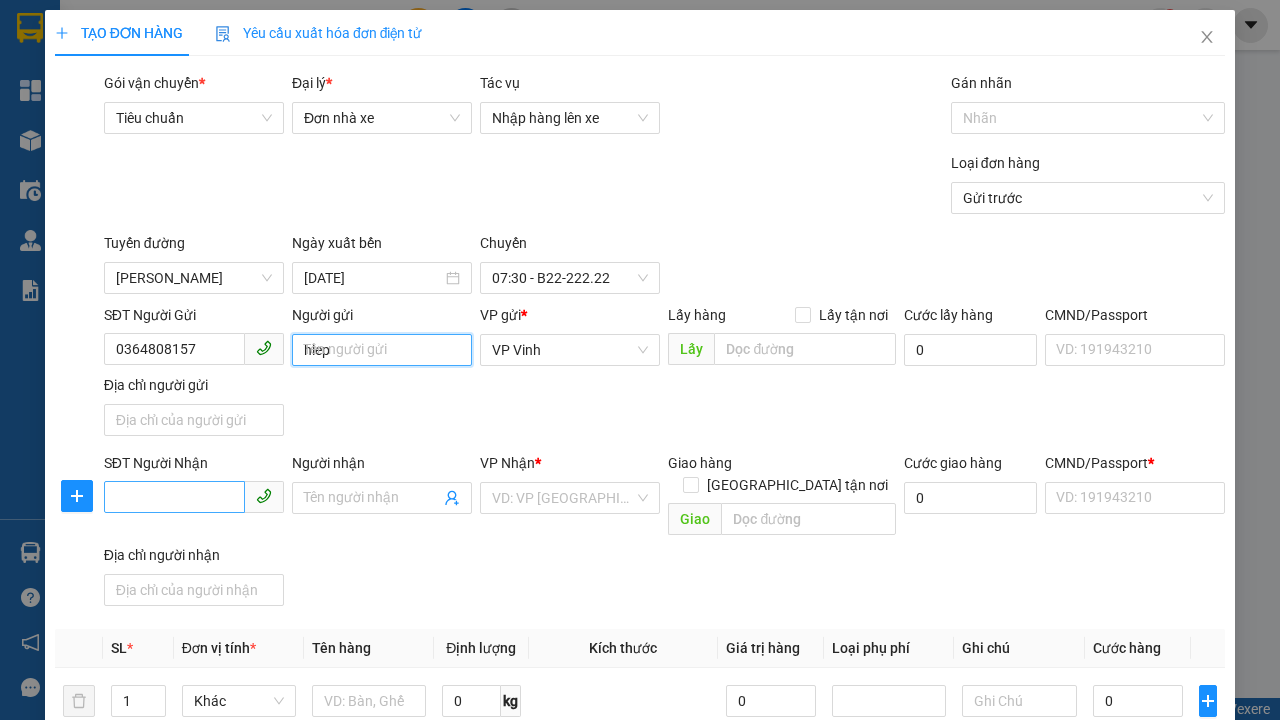 type on "hiep" 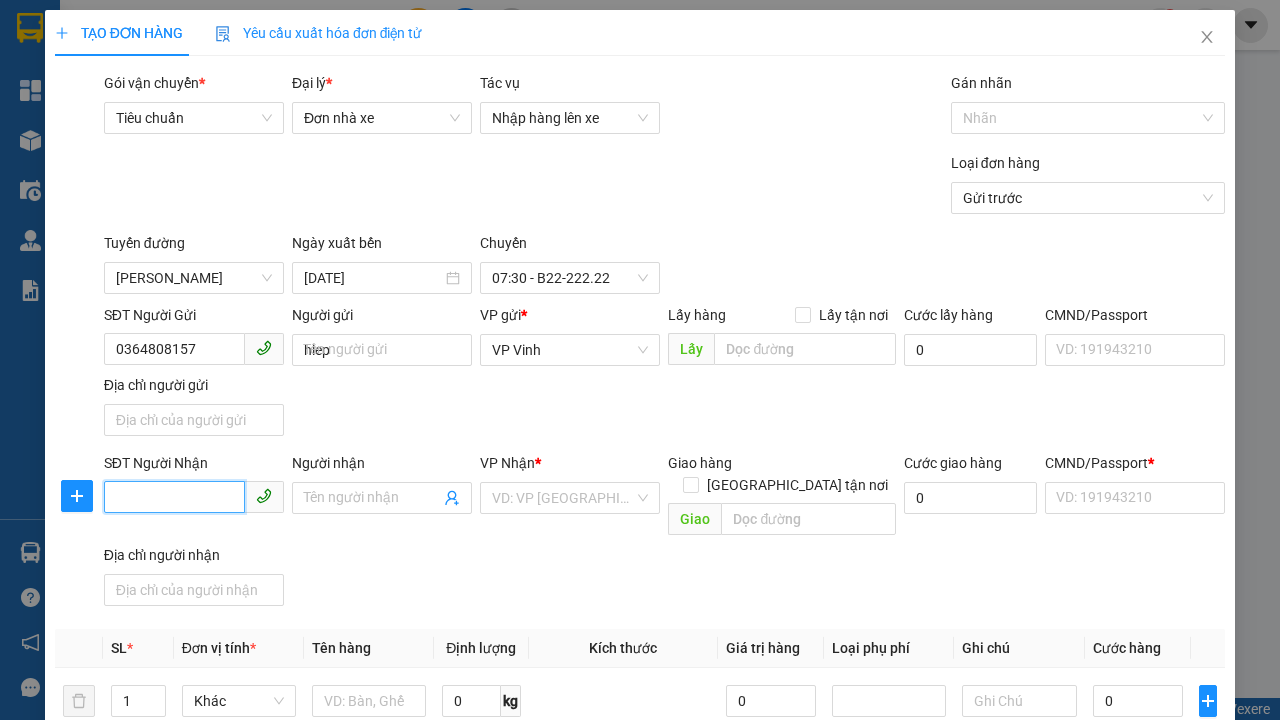 click on "SĐT Người Nhận" at bounding box center [174, 497] 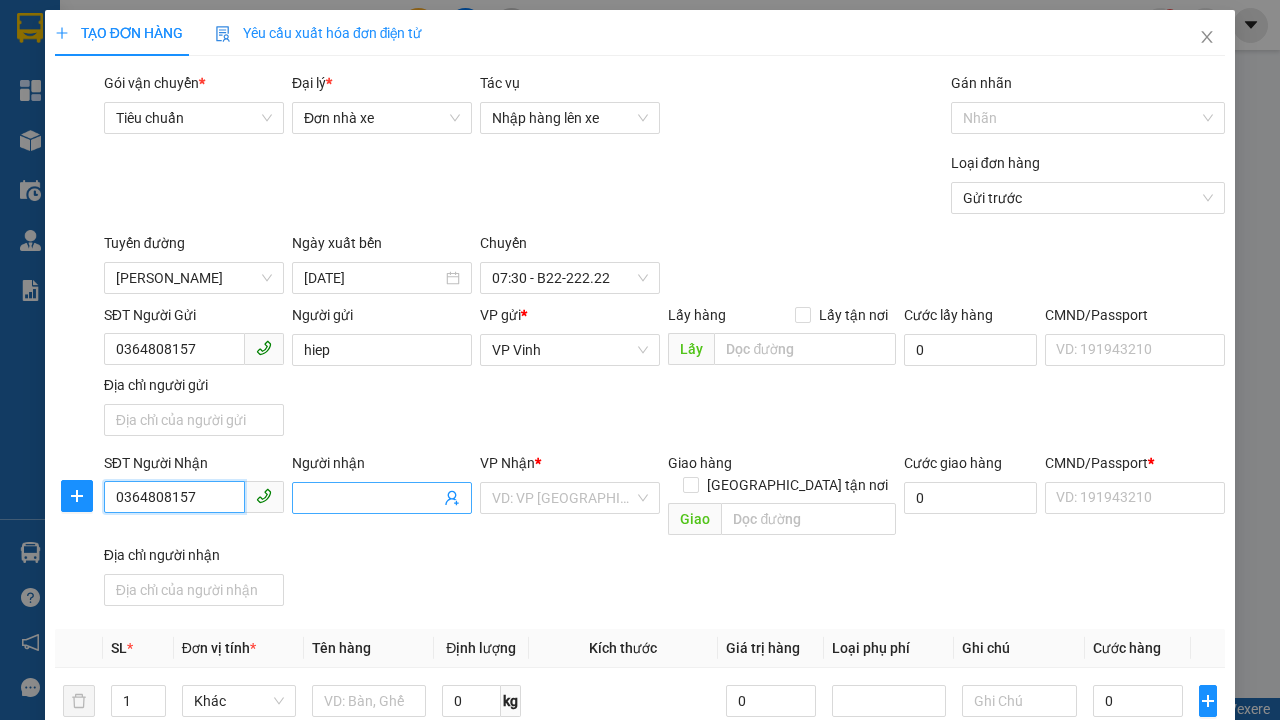 type on "0364808157" 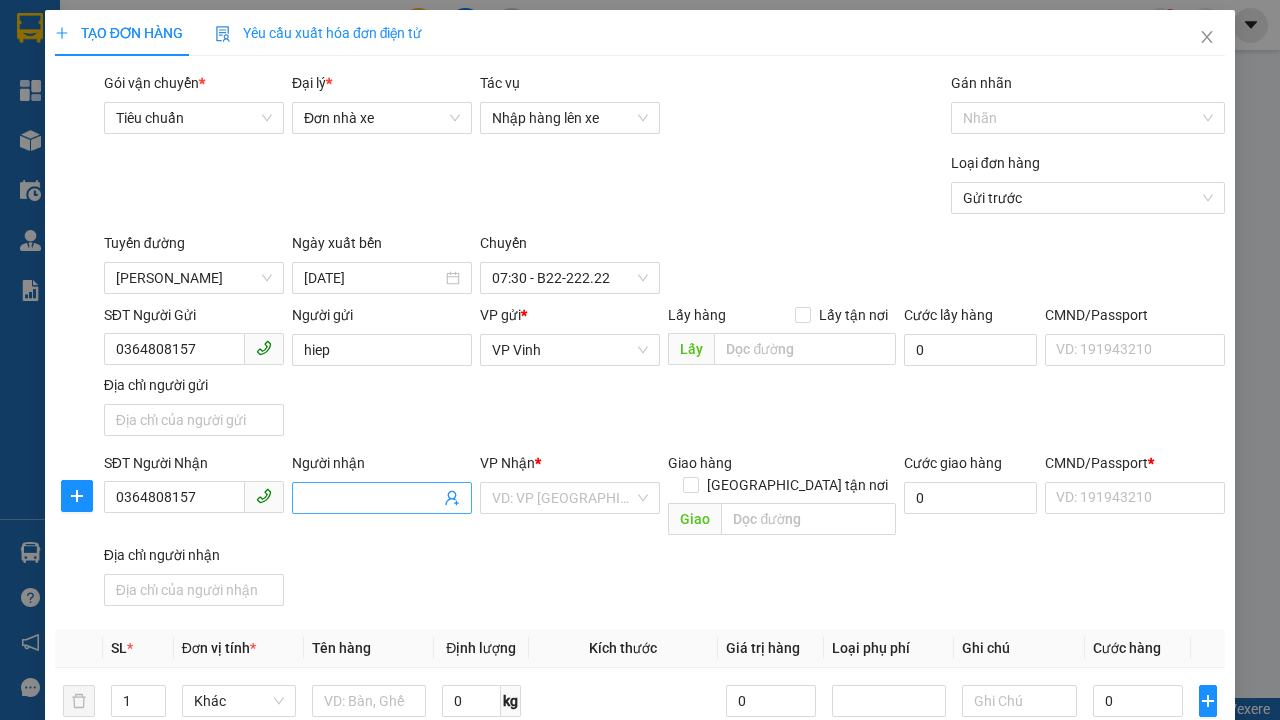 click on "Người nhận" at bounding box center (372, 498) 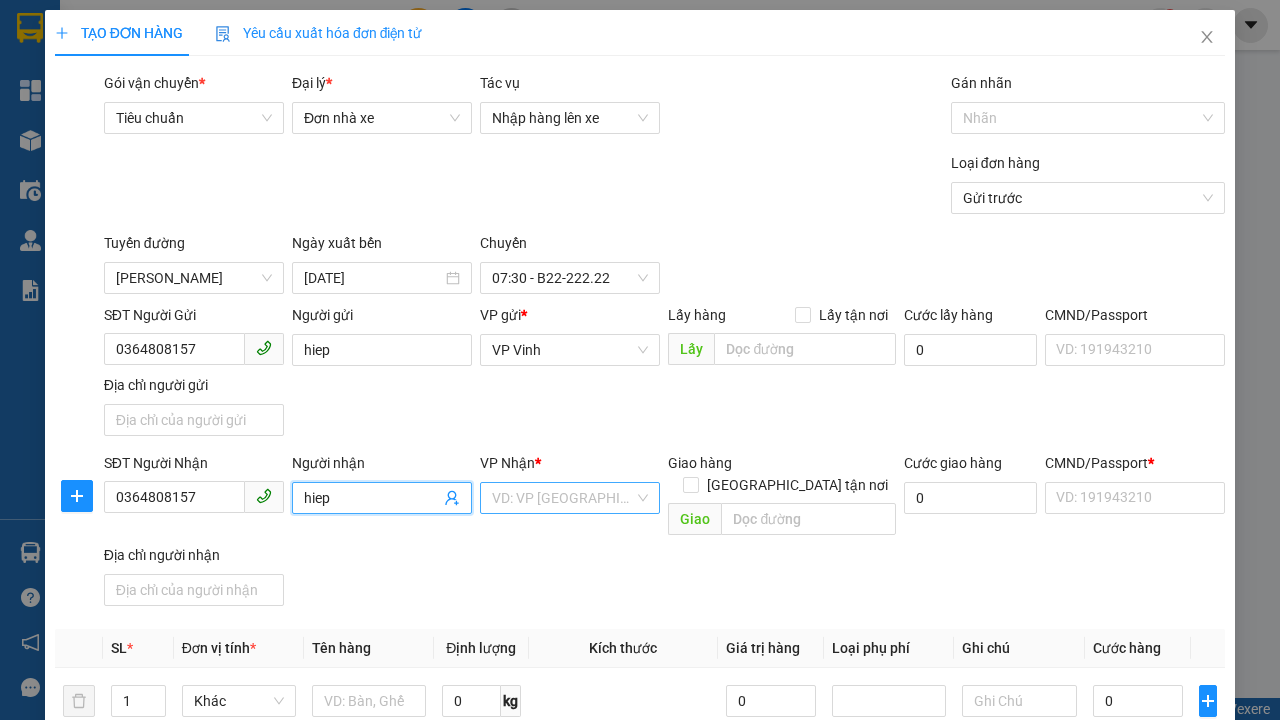 type on "hiep" 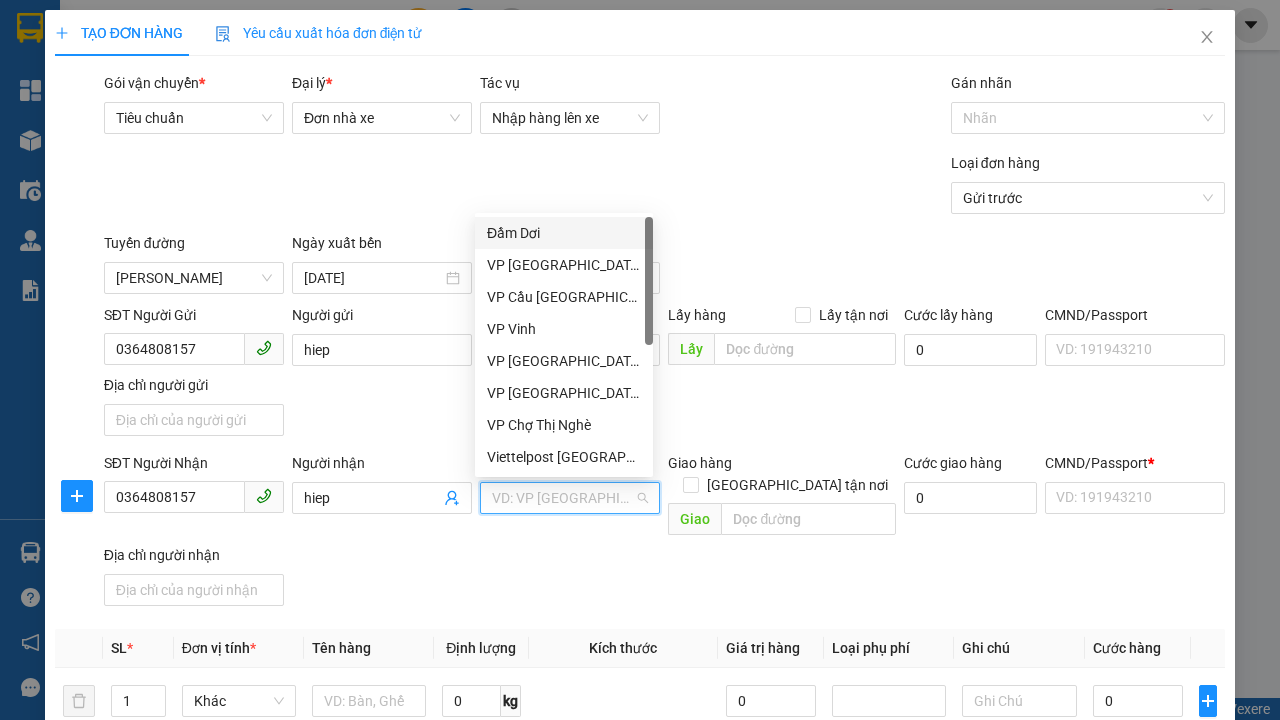 click on "VP Cầu [GEOGRAPHIC_DATA]" at bounding box center [564, 297] 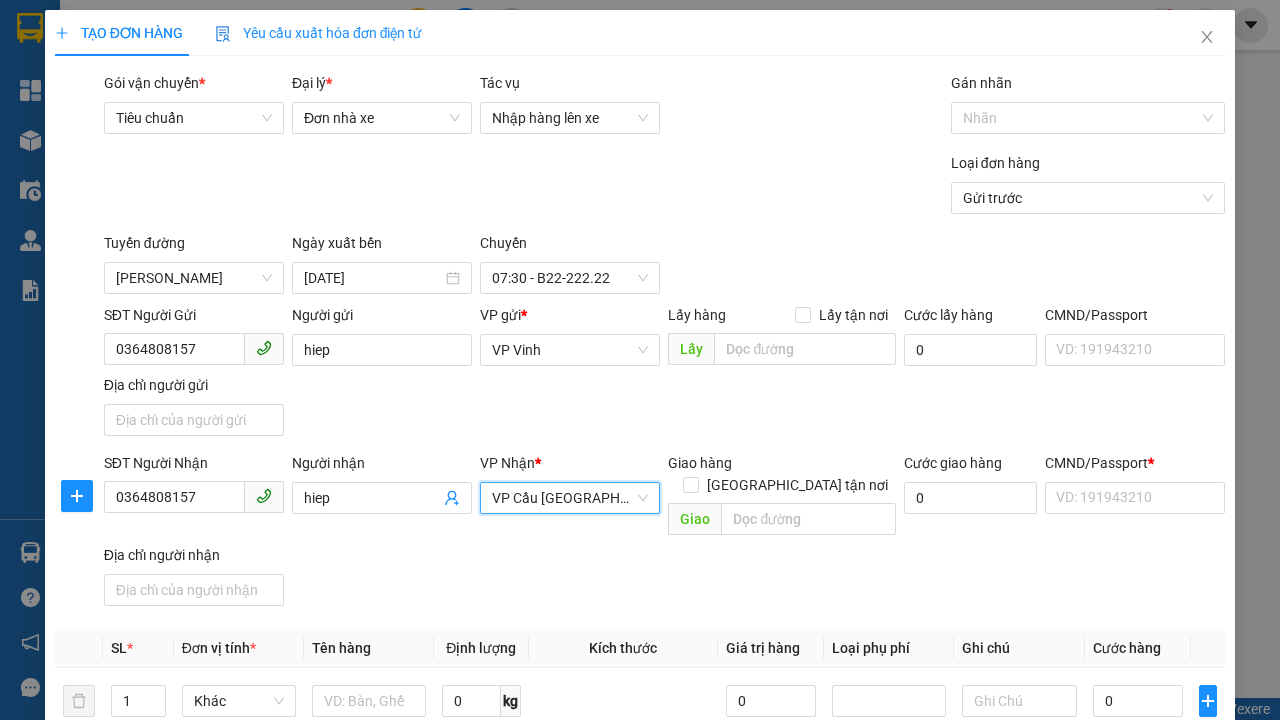 scroll, scrollTop: 0, scrollLeft: 0, axis: both 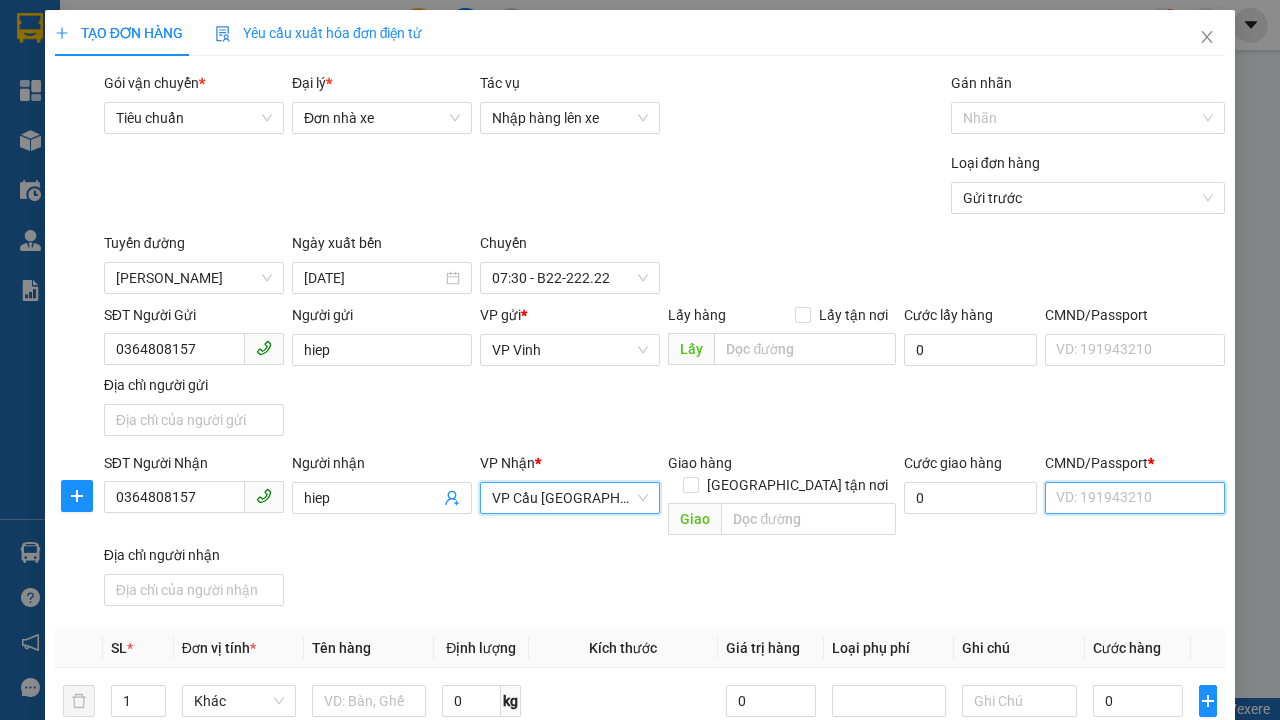 click on "CMND/Passport  *" at bounding box center [1135, 498] 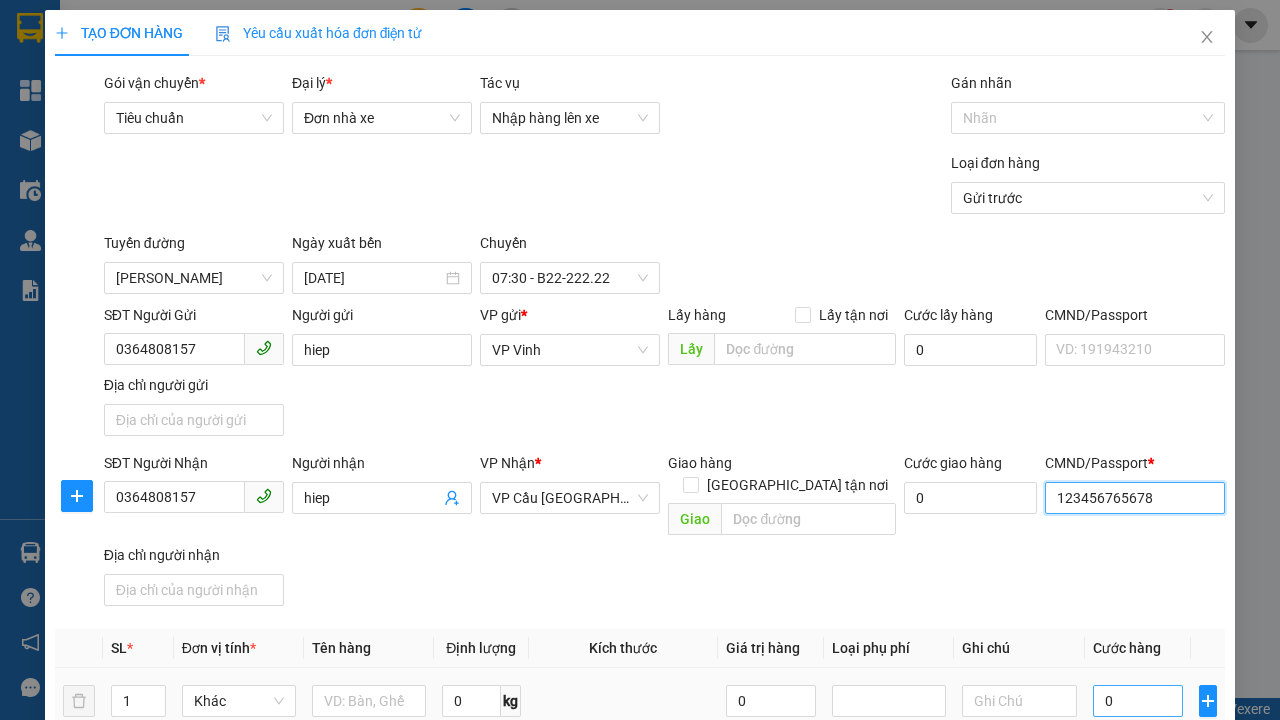 type on "123456765678" 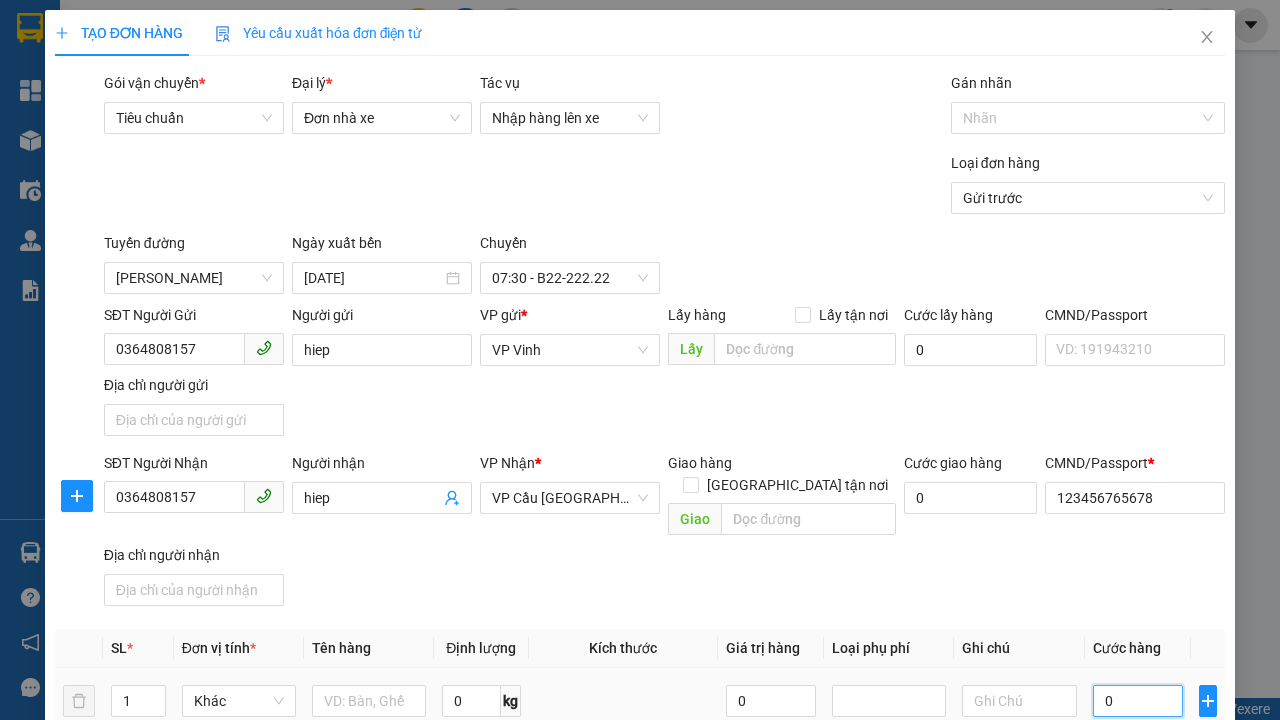 click on "0" at bounding box center [1138, 701] 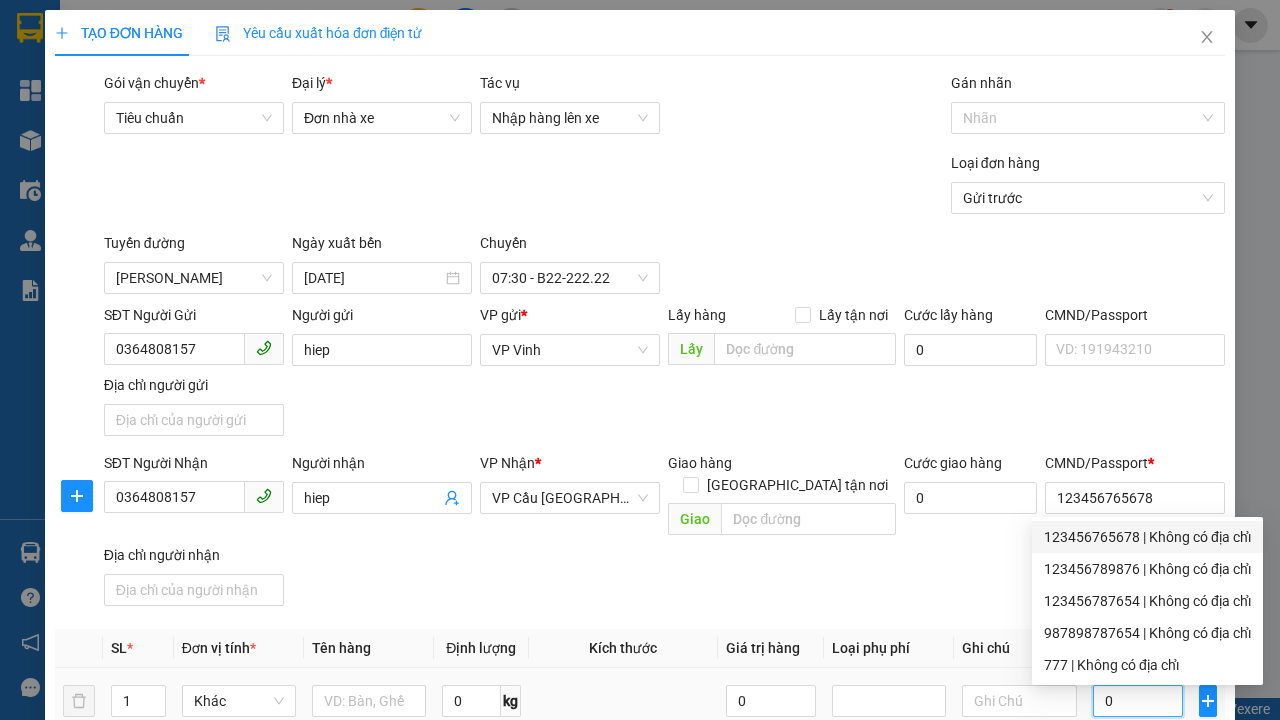 type on "600.000" 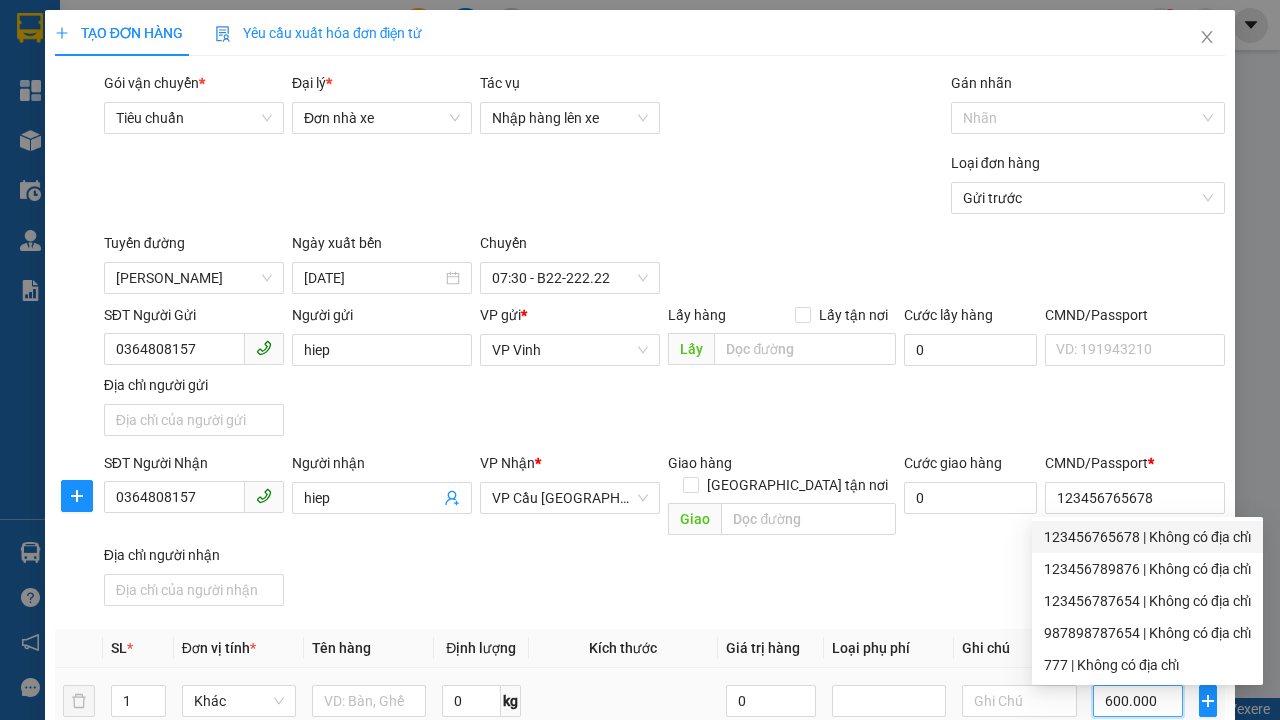type on "600.000" 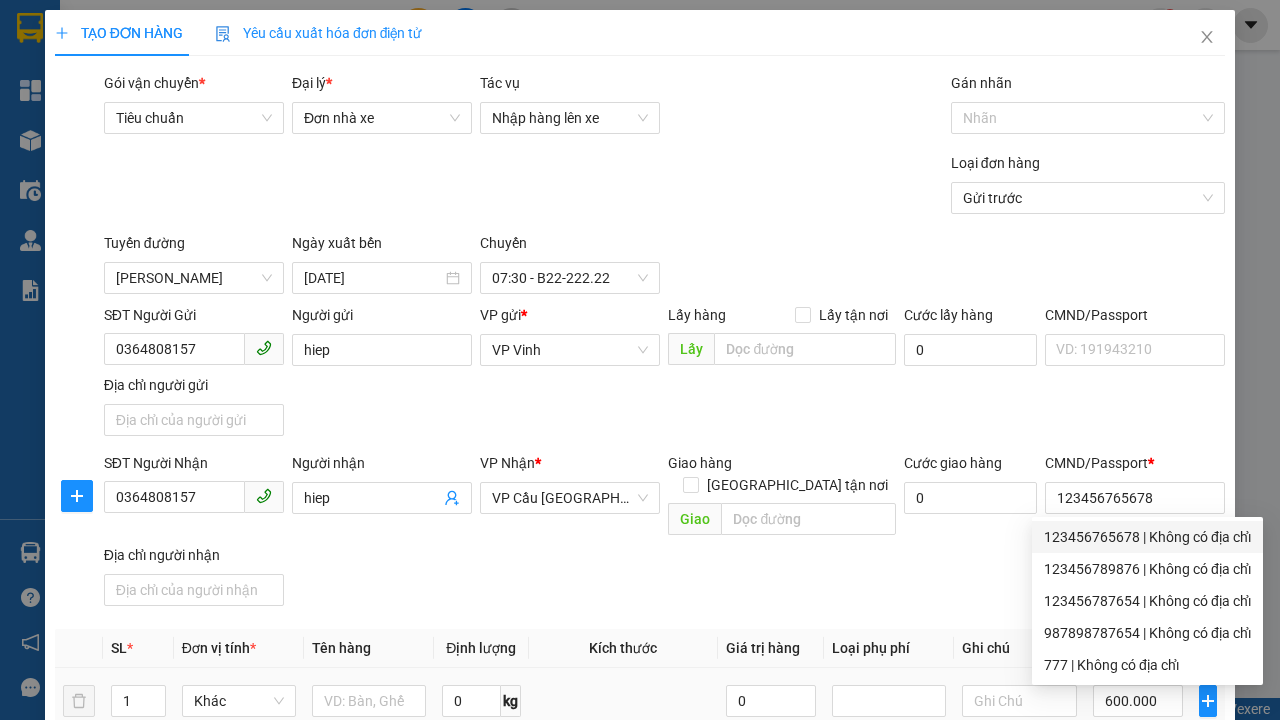 click on "[PERSON_NAME]" at bounding box center (1027, 1141) 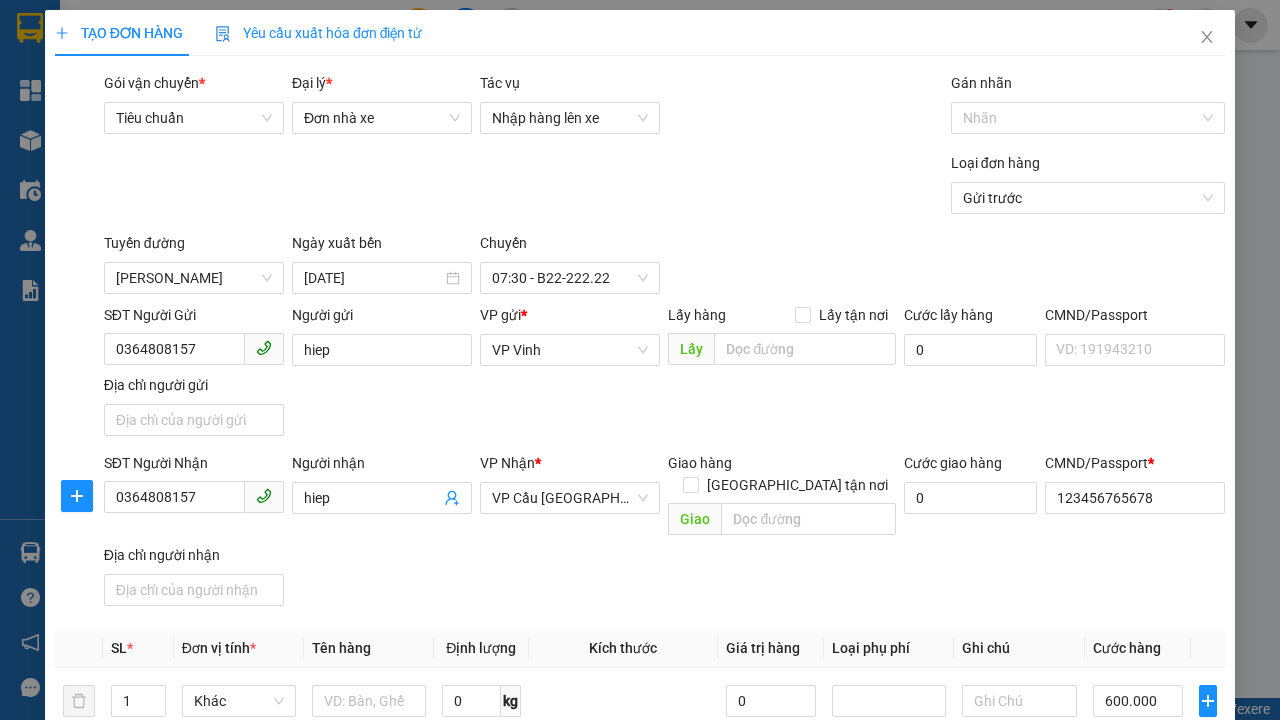 type on "588.000" 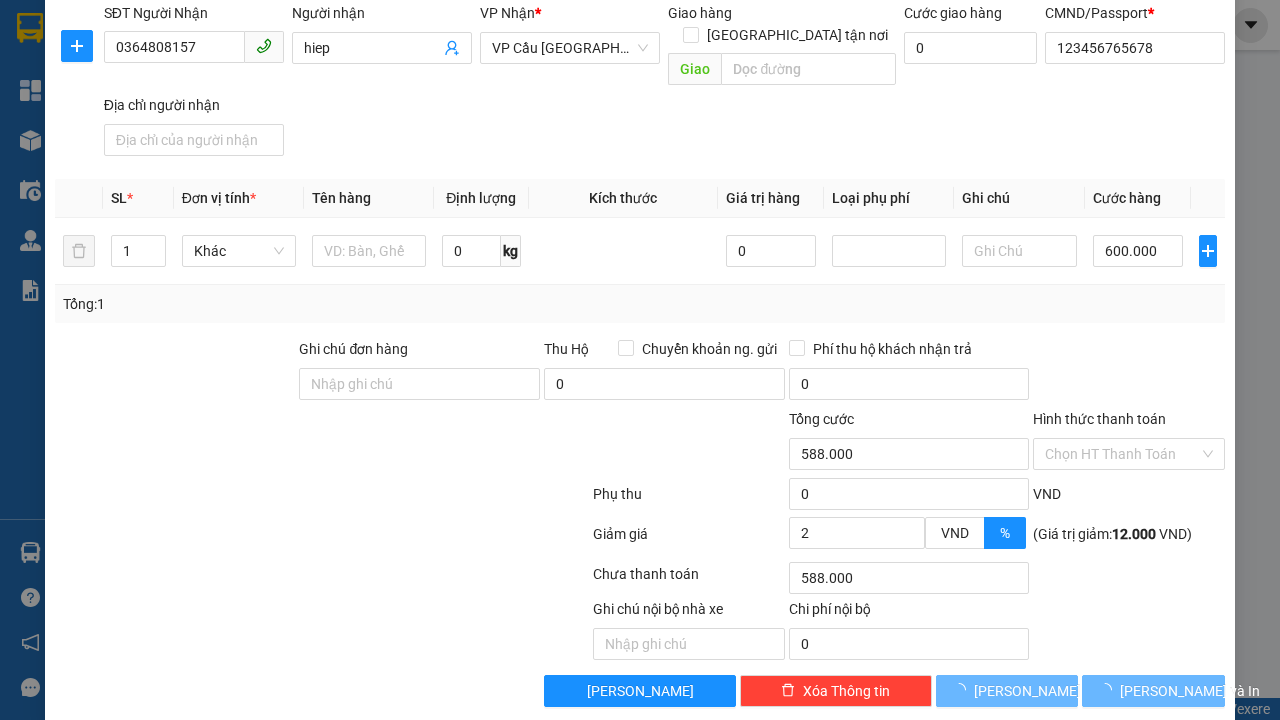 click 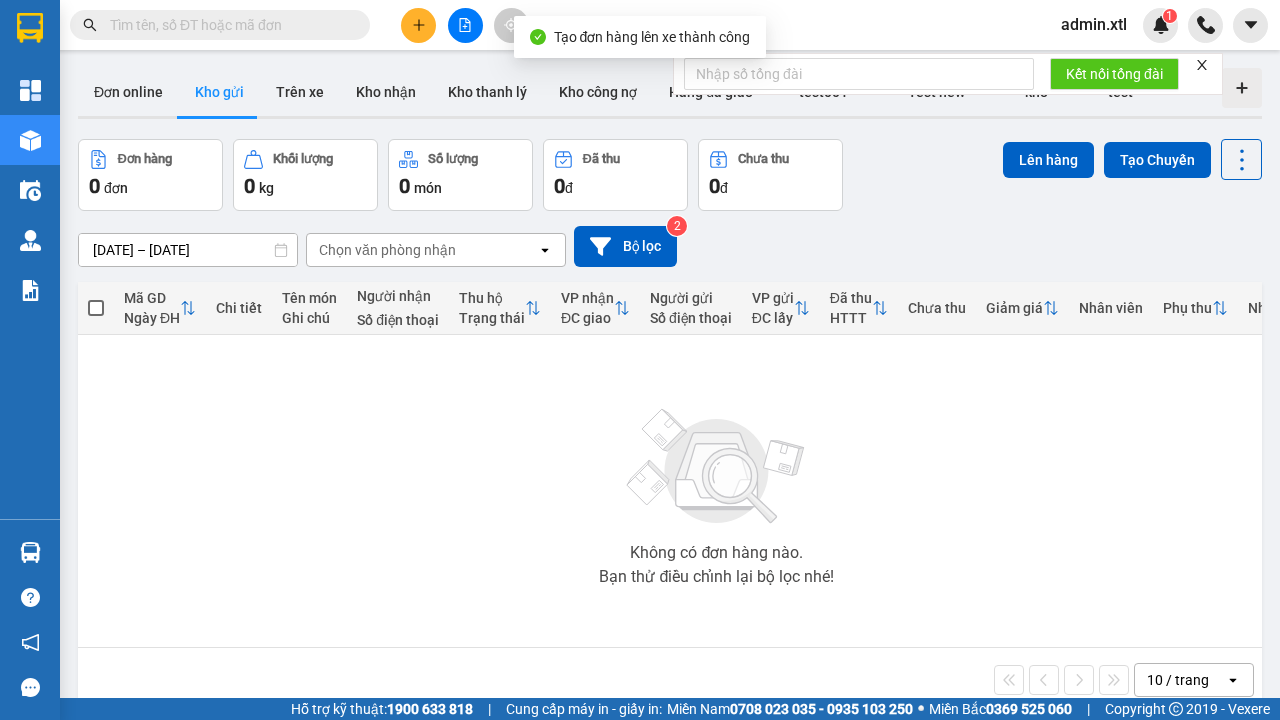 scroll, scrollTop: 68, scrollLeft: 0, axis: vertical 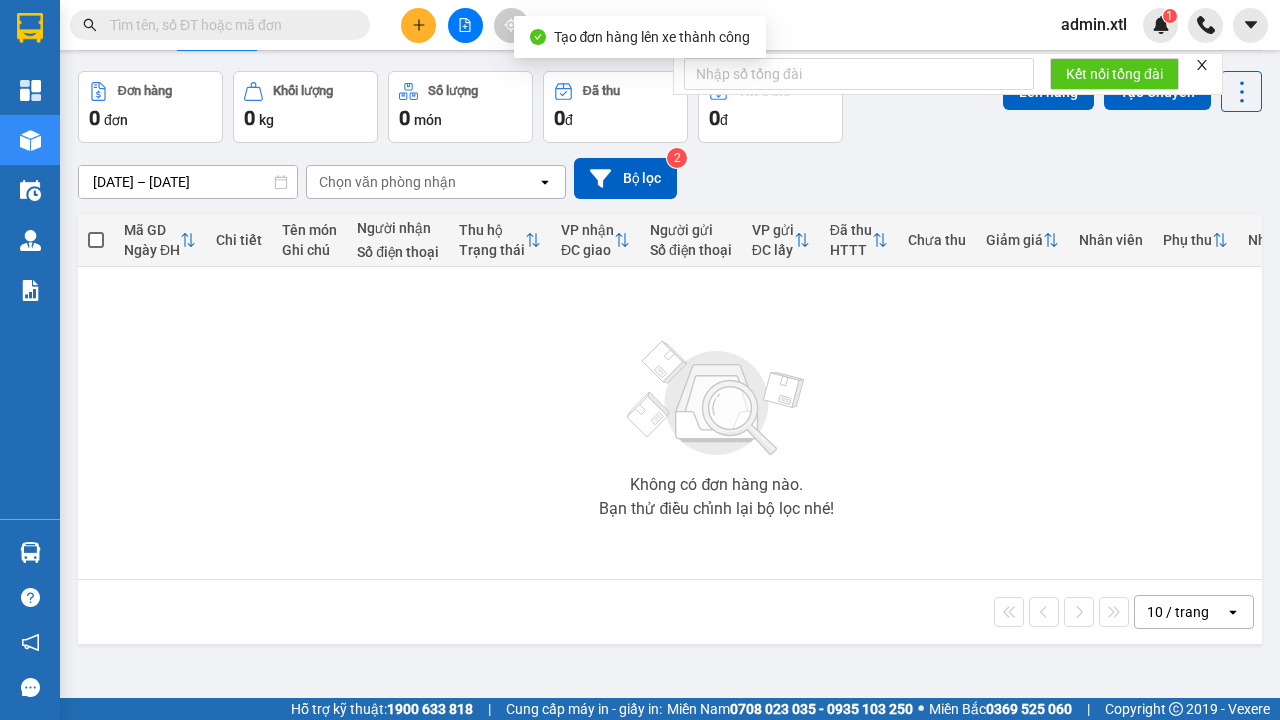 click on "Trên xe" at bounding box center (300, 24) 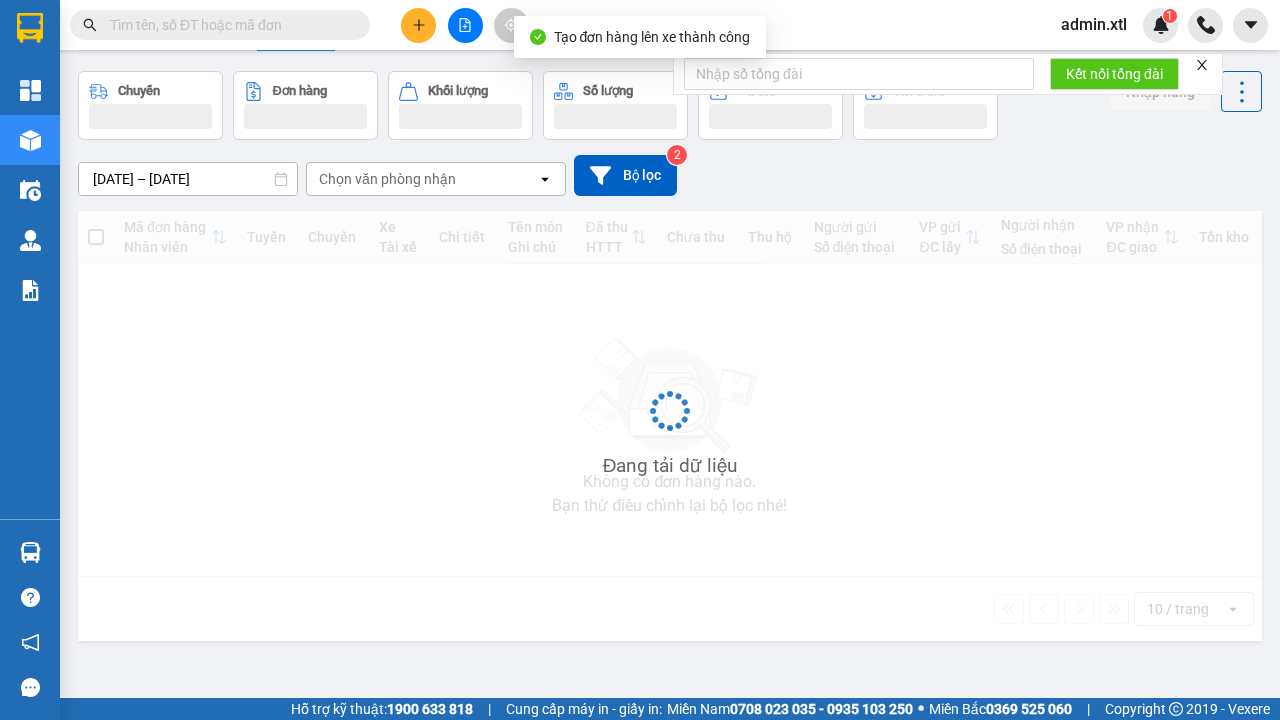 scroll, scrollTop: 0, scrollLeft: 0, axis: both 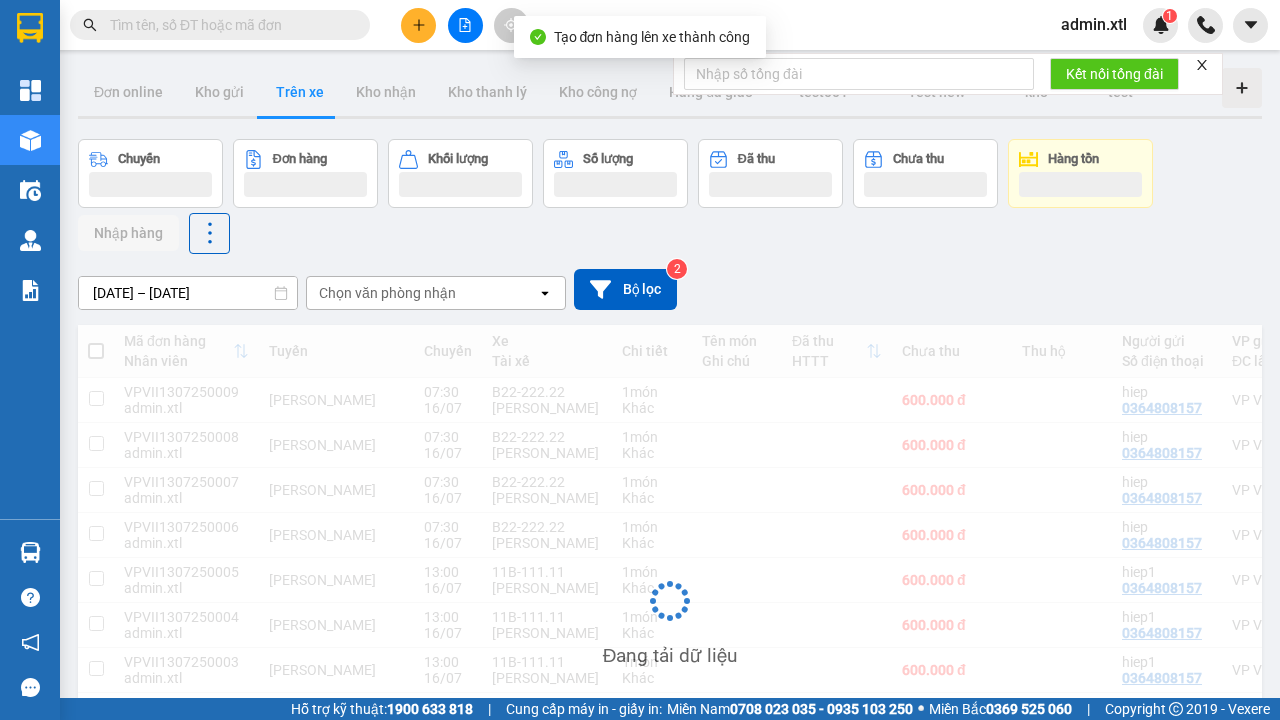 click at bounding box center [837, 400] 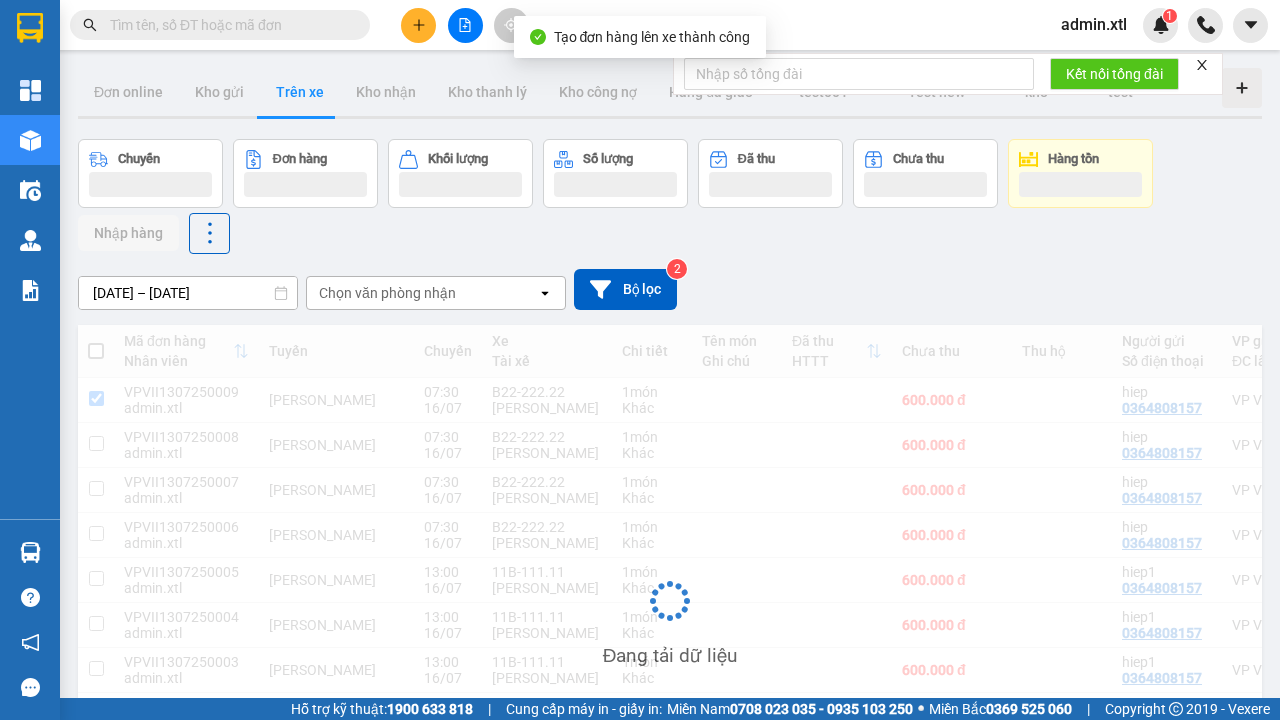checkbox on "true" 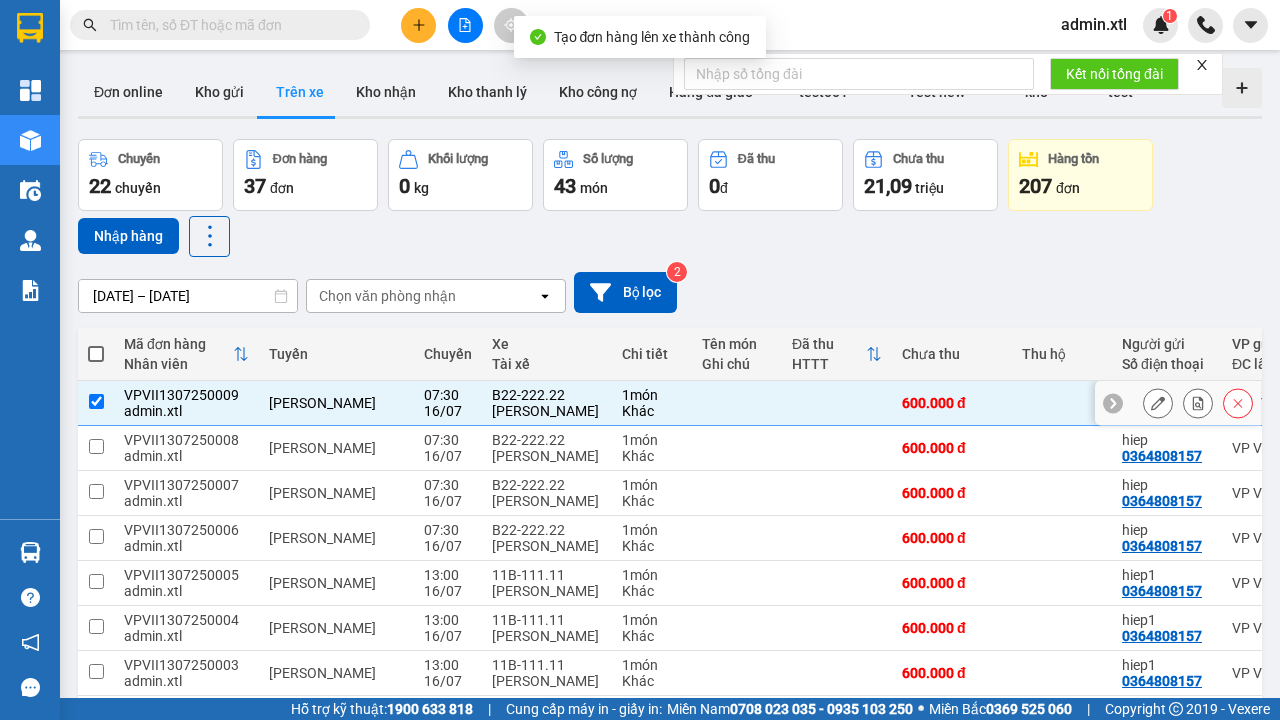 click 